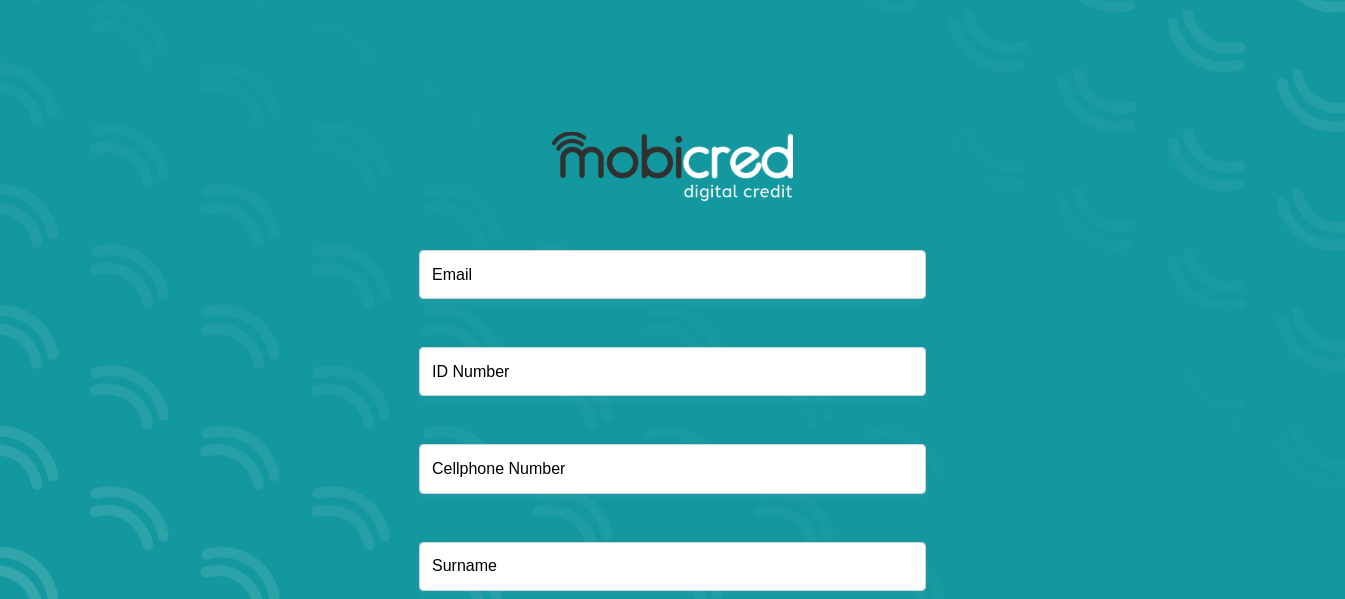 scroll, scrollTop: 0, scrollLeft: 0, axis: both 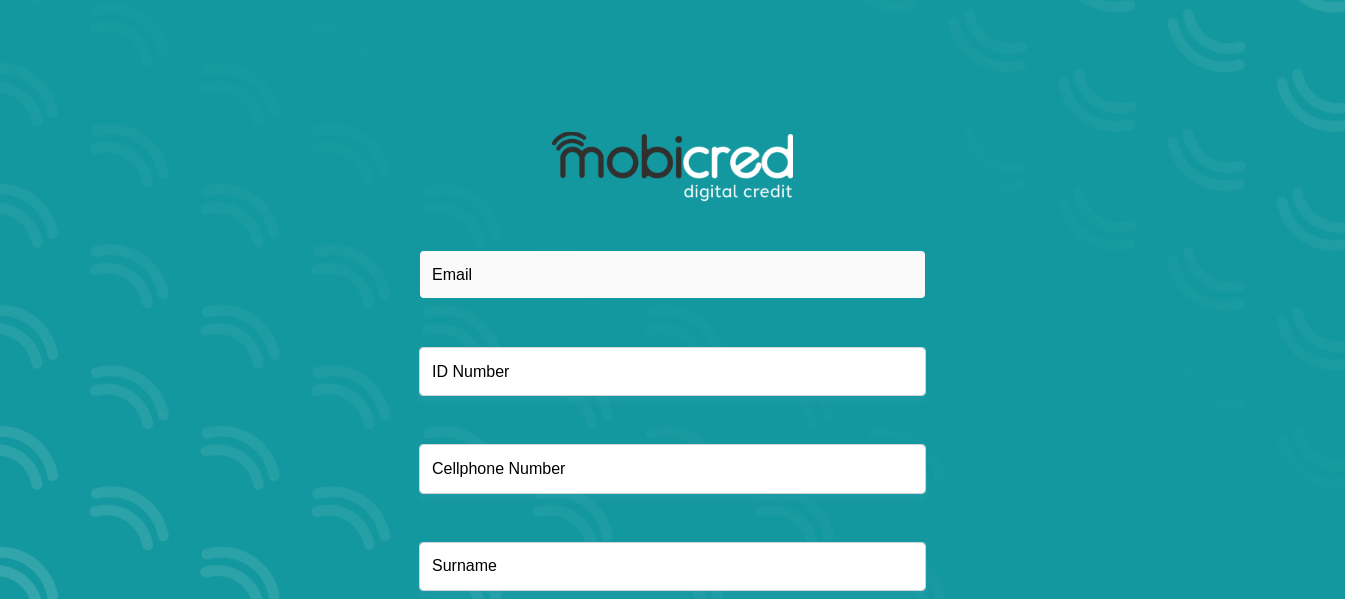 click at bounding box center [672, 274] 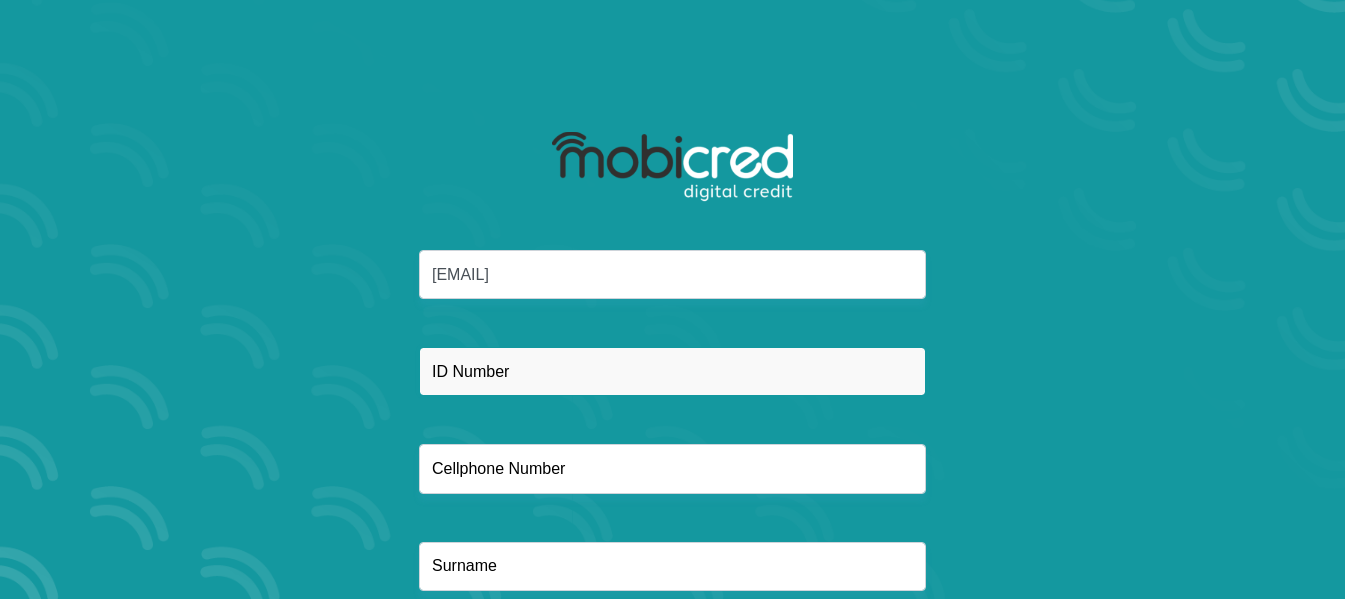 click at bounding box center [672, 371] 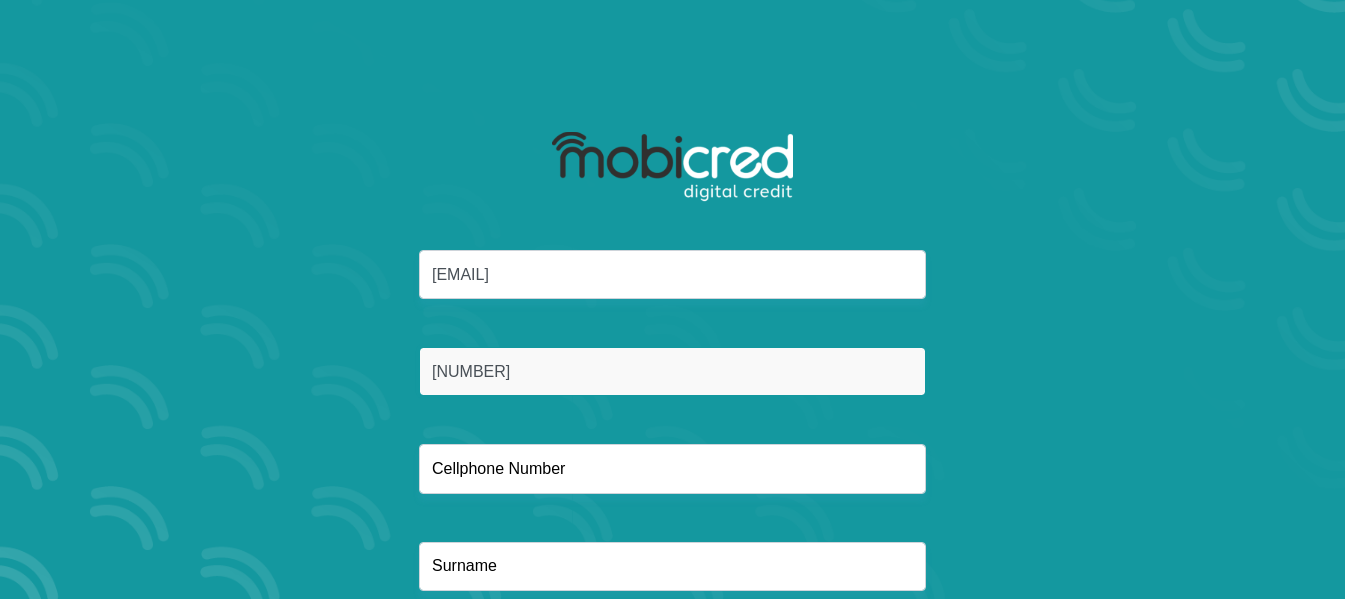 type on "8707220118089" 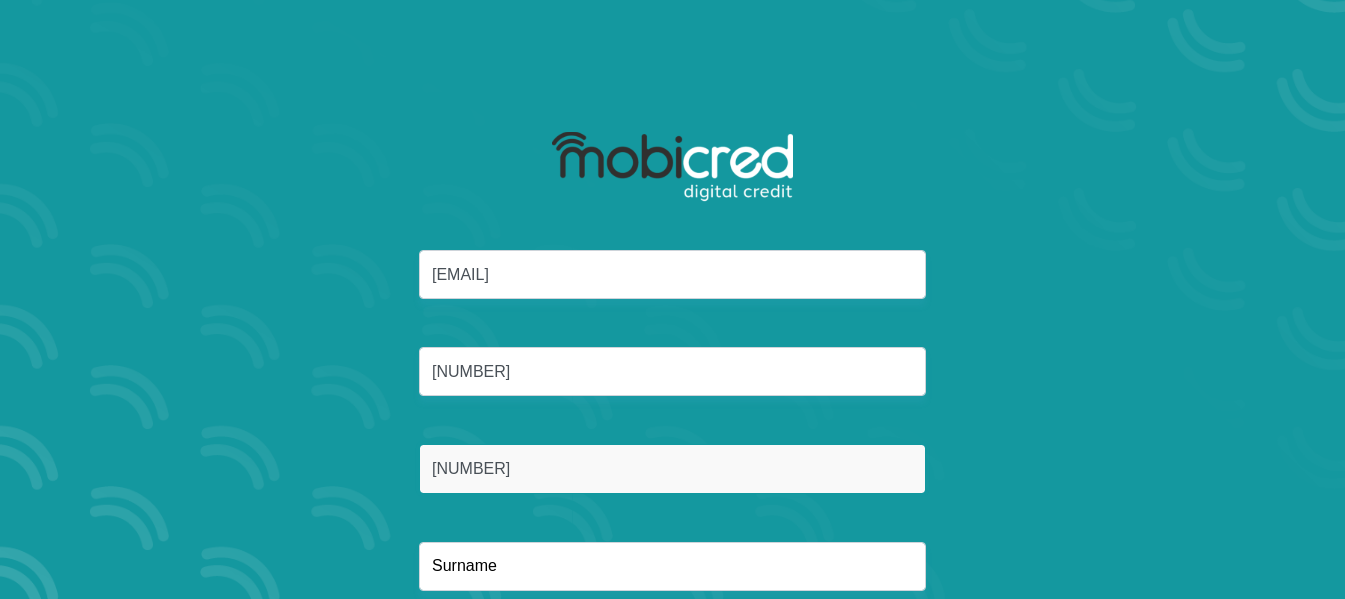 type on "0630259217" 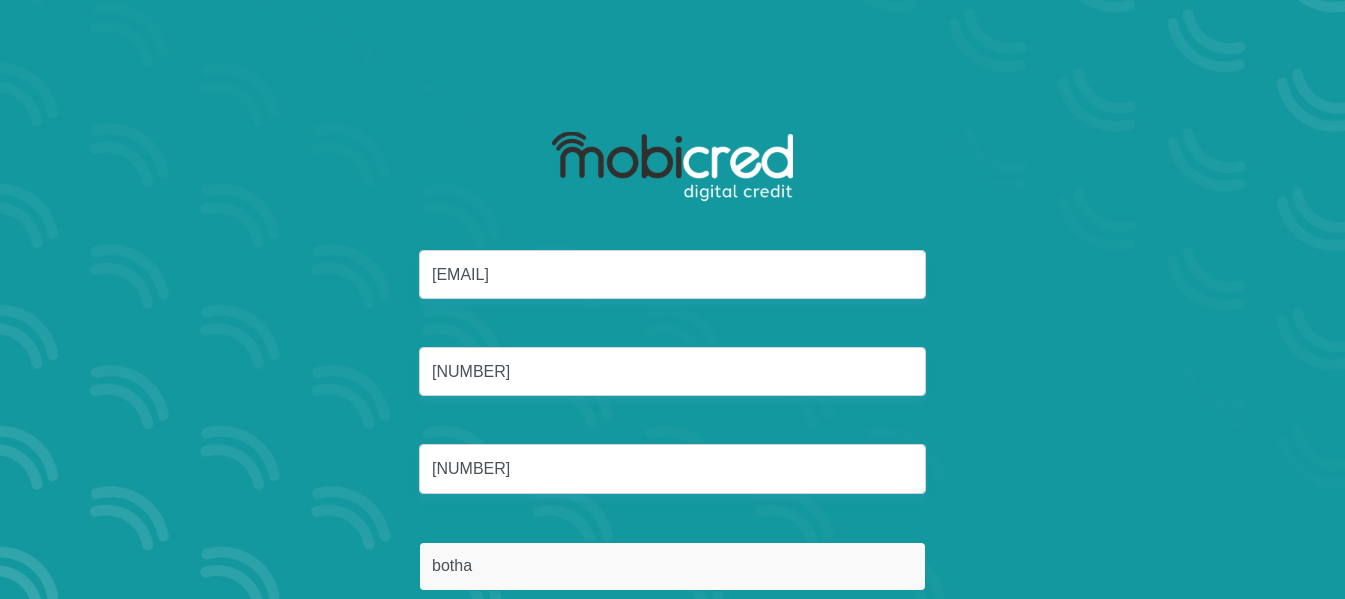 scroll, scrollTop: 133, scrollLeft: 0, axis: vertical 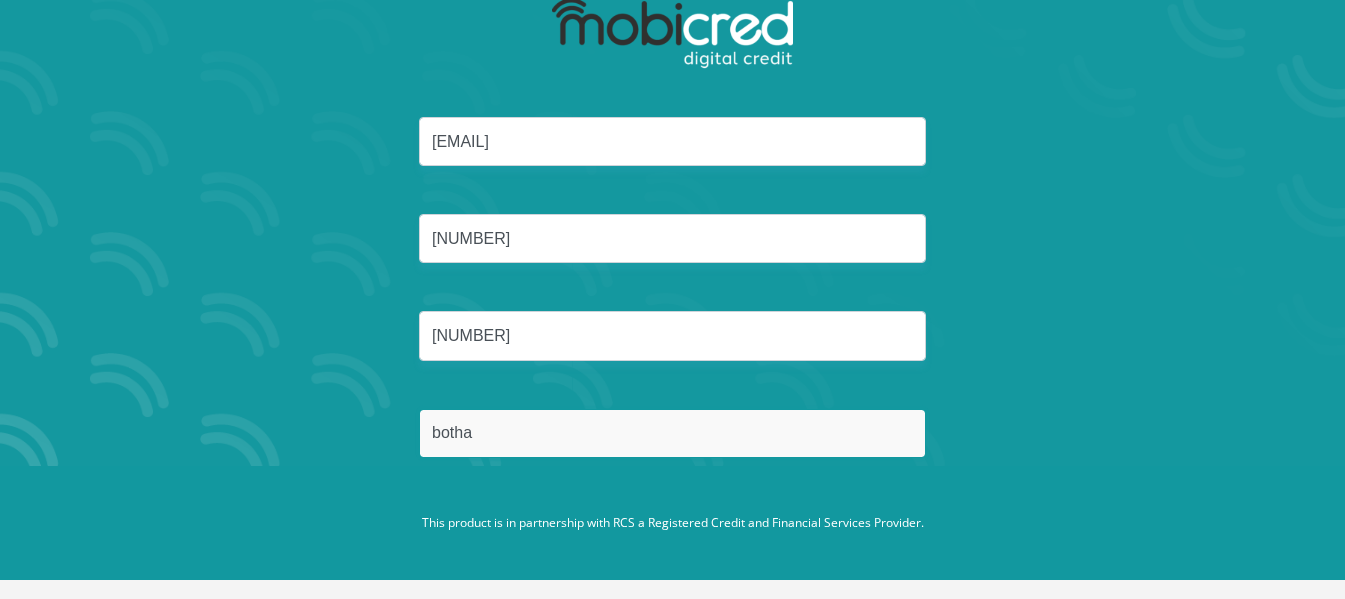 type on "botha" 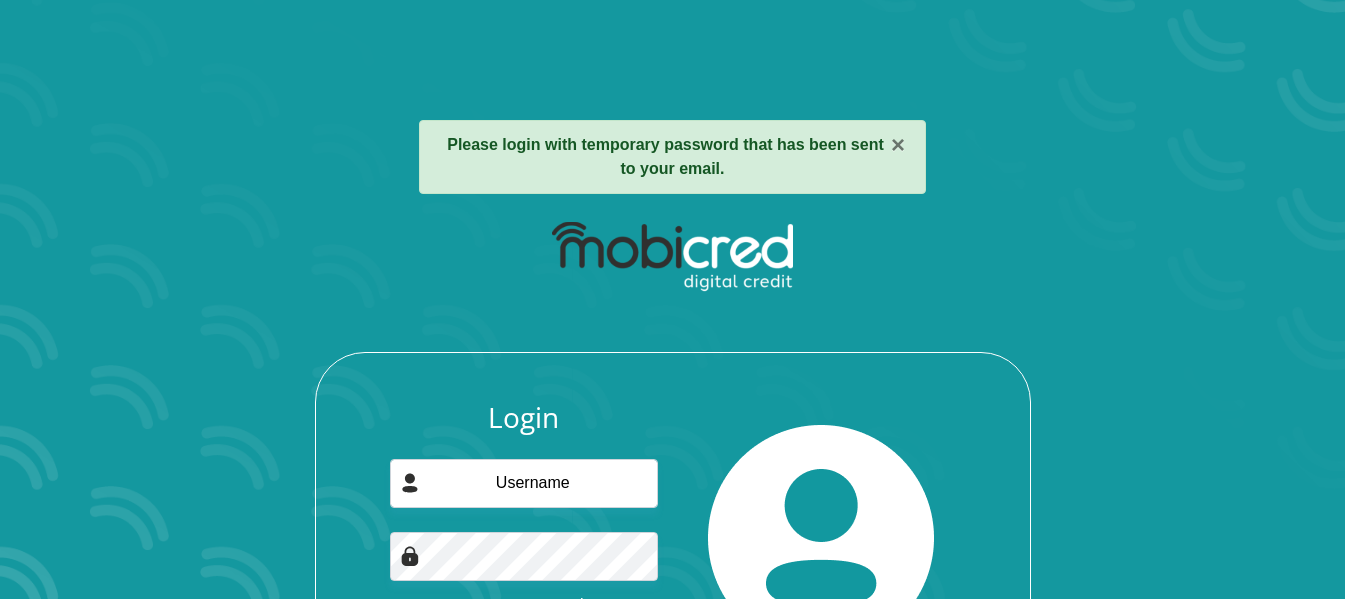 scroll, scrollTop: 0, scrollLeft: 0, axis: both 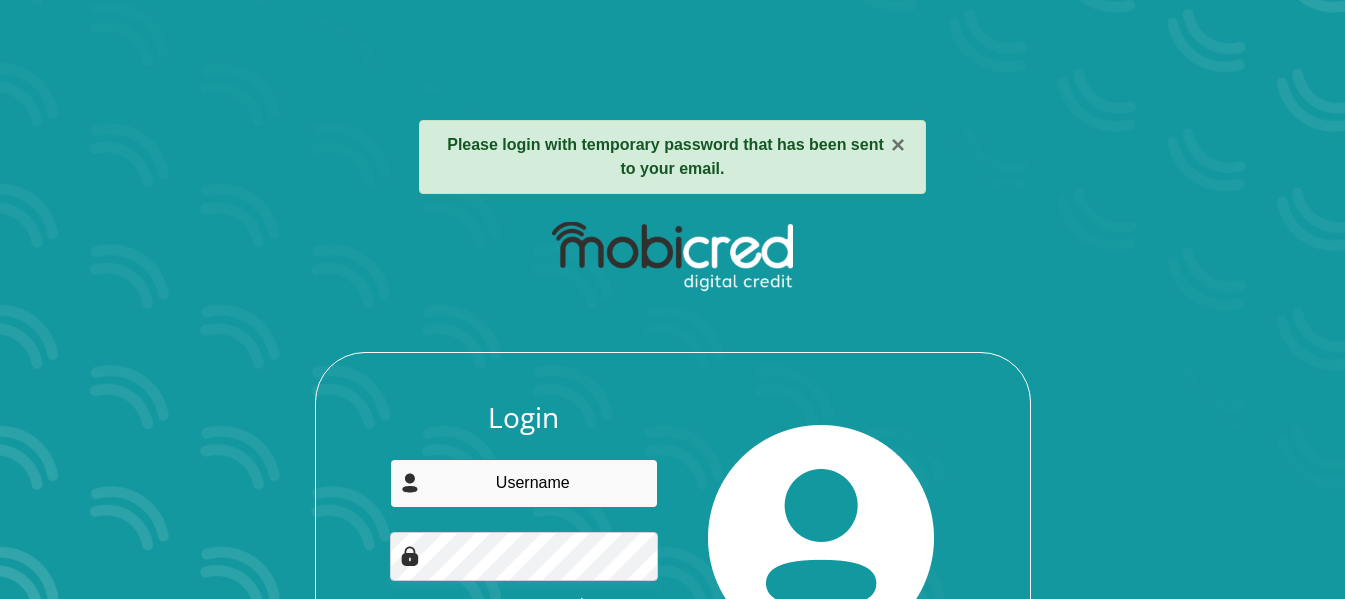 click at bounding box center (524, 483) 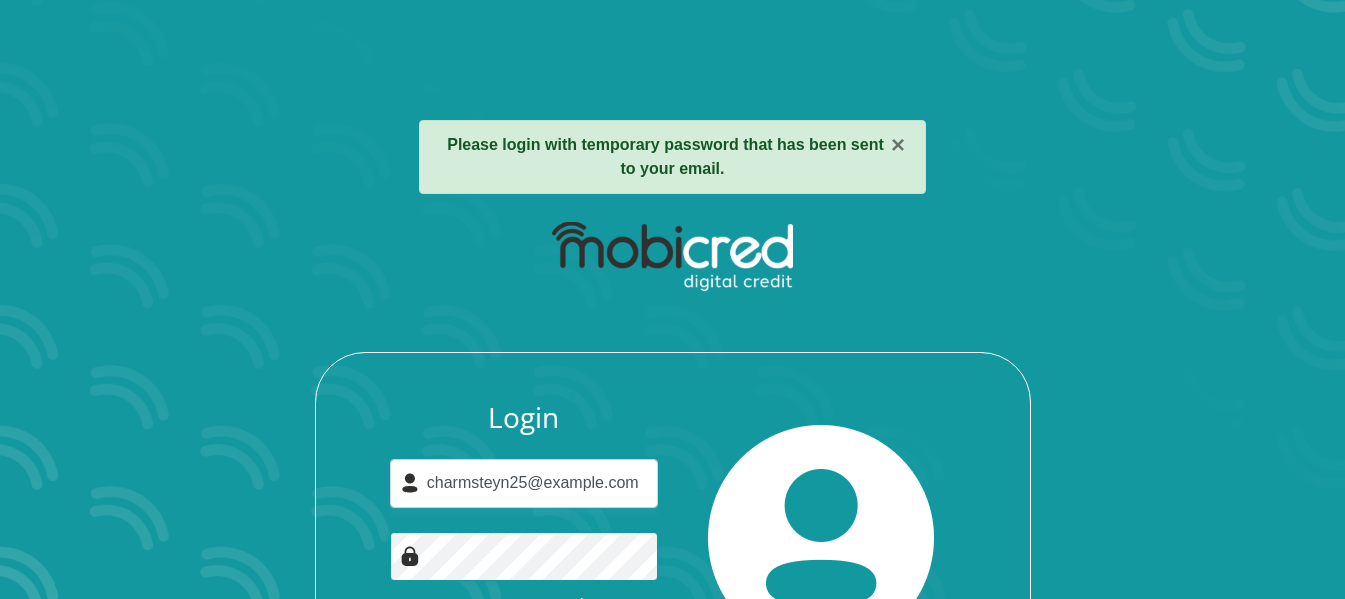 click on "Login
charmsteyn25@gmail.com
Forgot password?
Login" at bounding box center [524, 538] 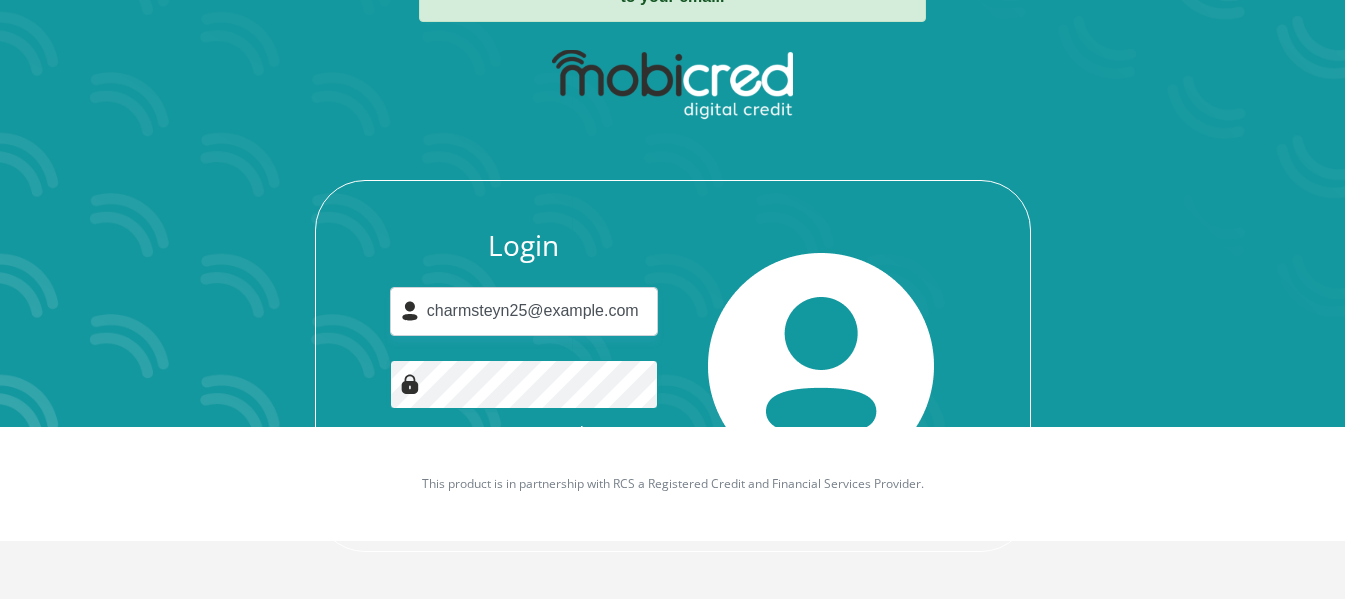 click on "Login" at bounding box center [524, 480] 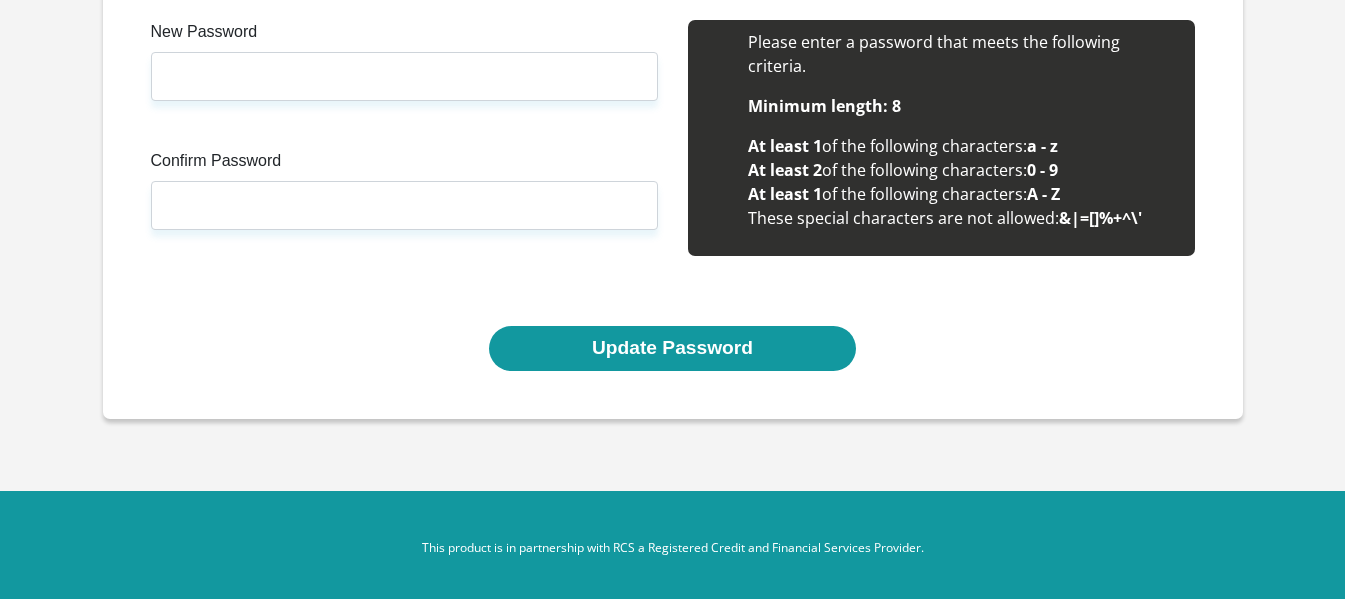 scroll, scrollTop: 0, scrollLeft: 0, axis: both 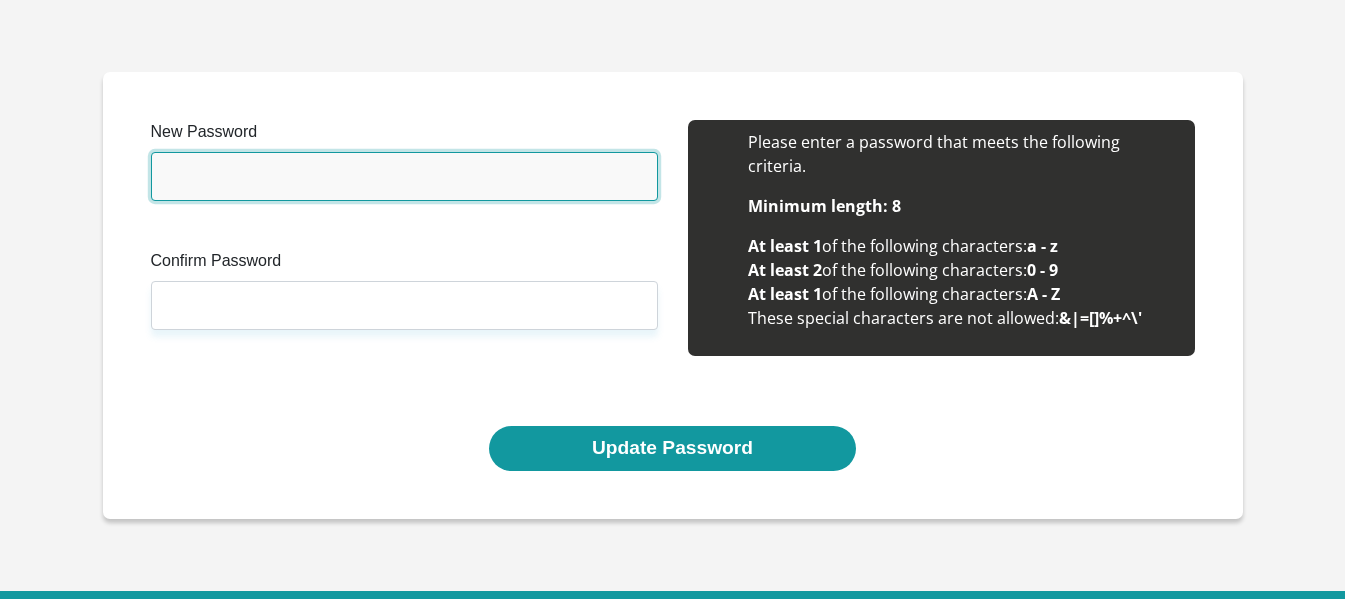 click on "New Password" at bounding box center [404, 176] 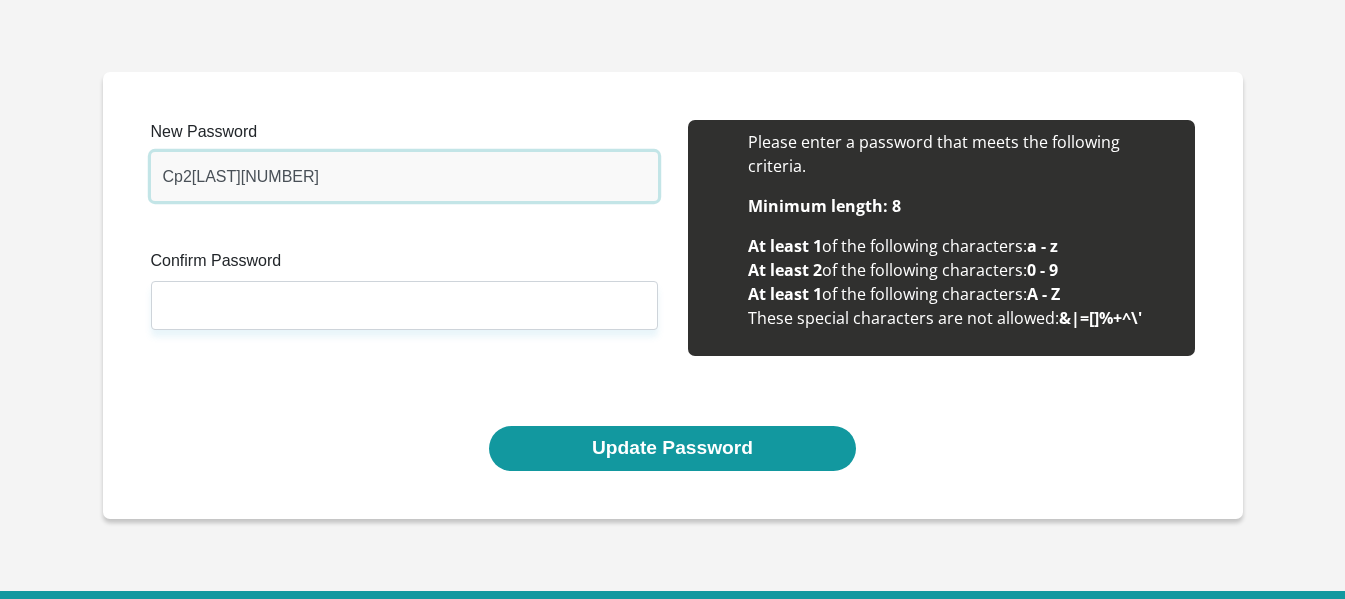 type on "Cp2Botha1" 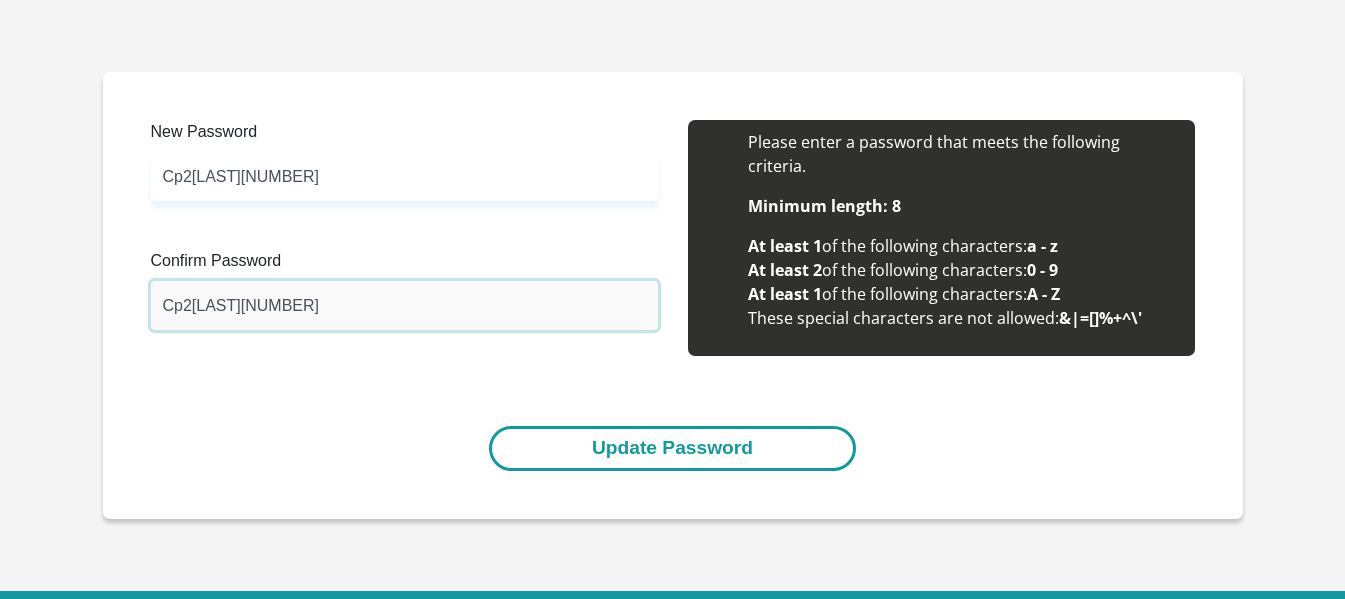 type on "Cp2Botha1" 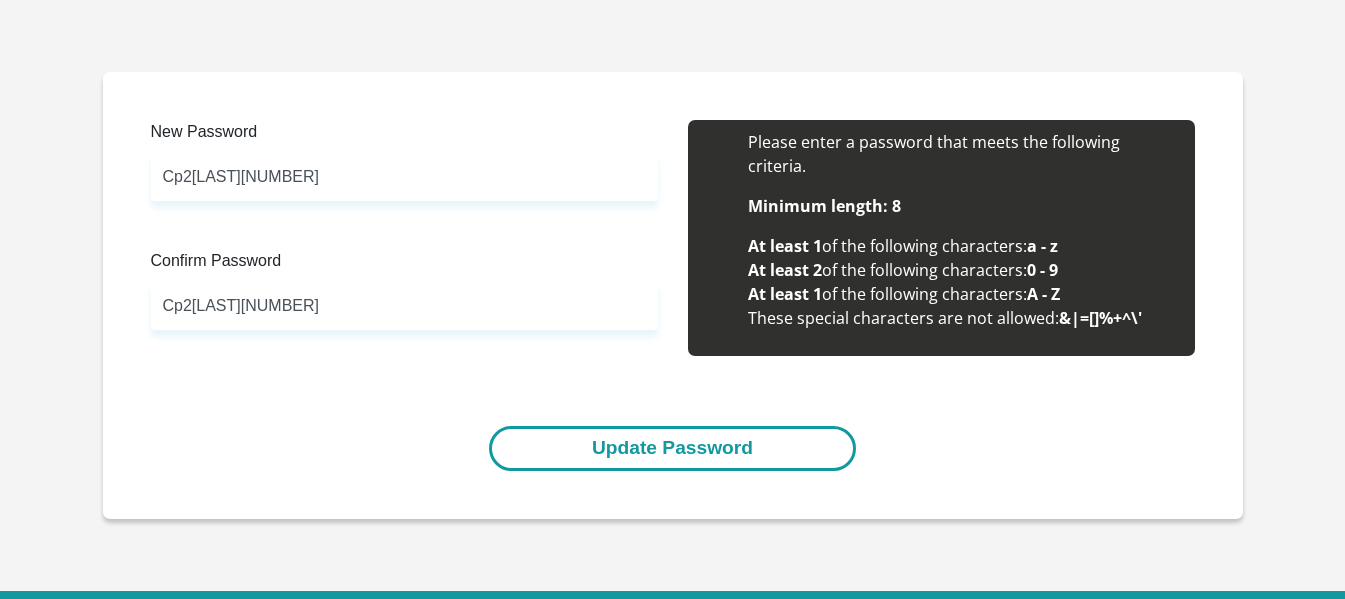 click on "Update Password" at bounding box center [672, 448] 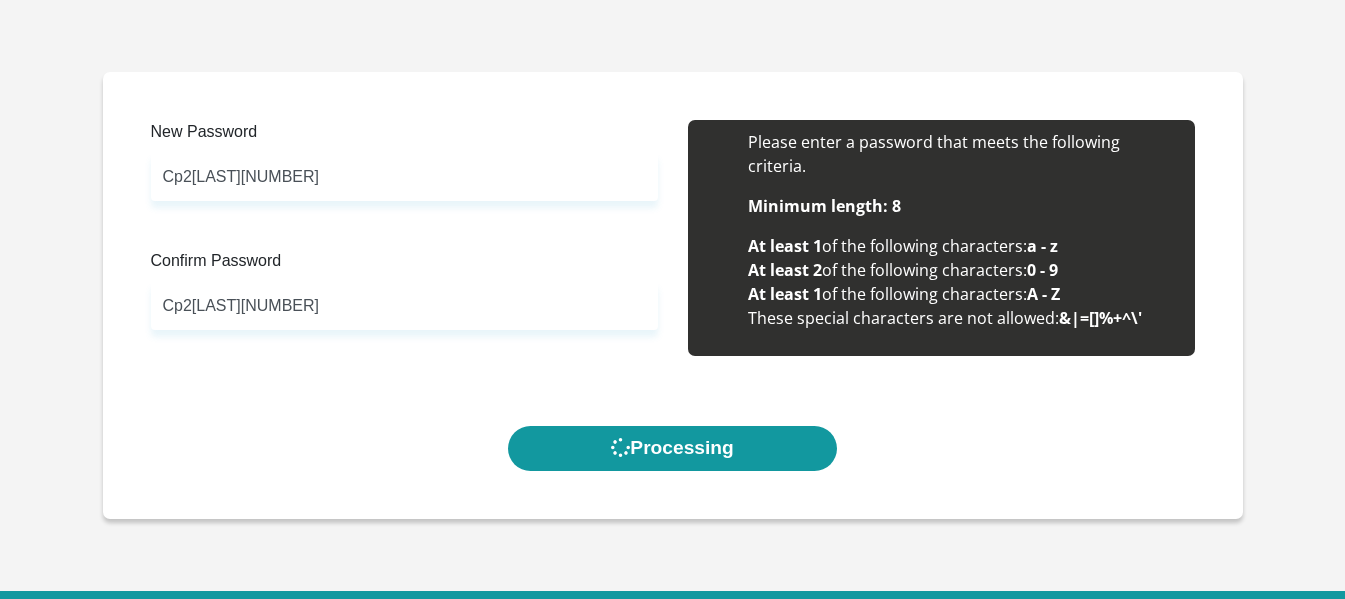 scroll, scrollTop: 0, scrollLeft: 0, axis: both 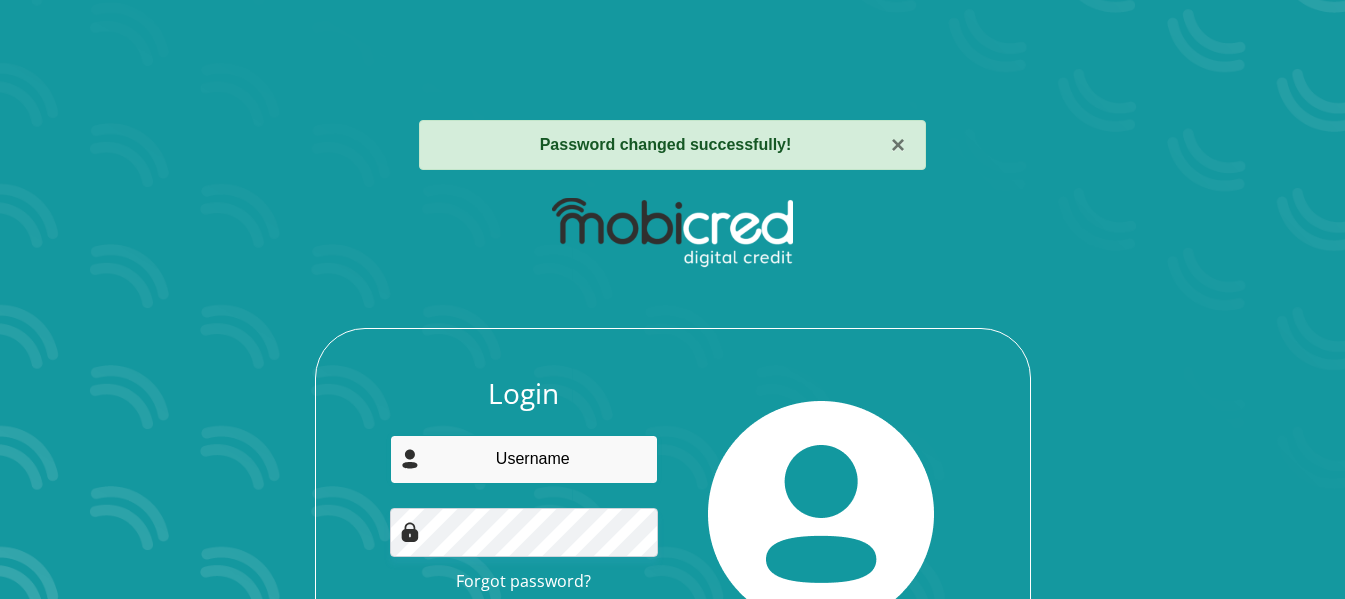 click at bounding box center (524, 459) 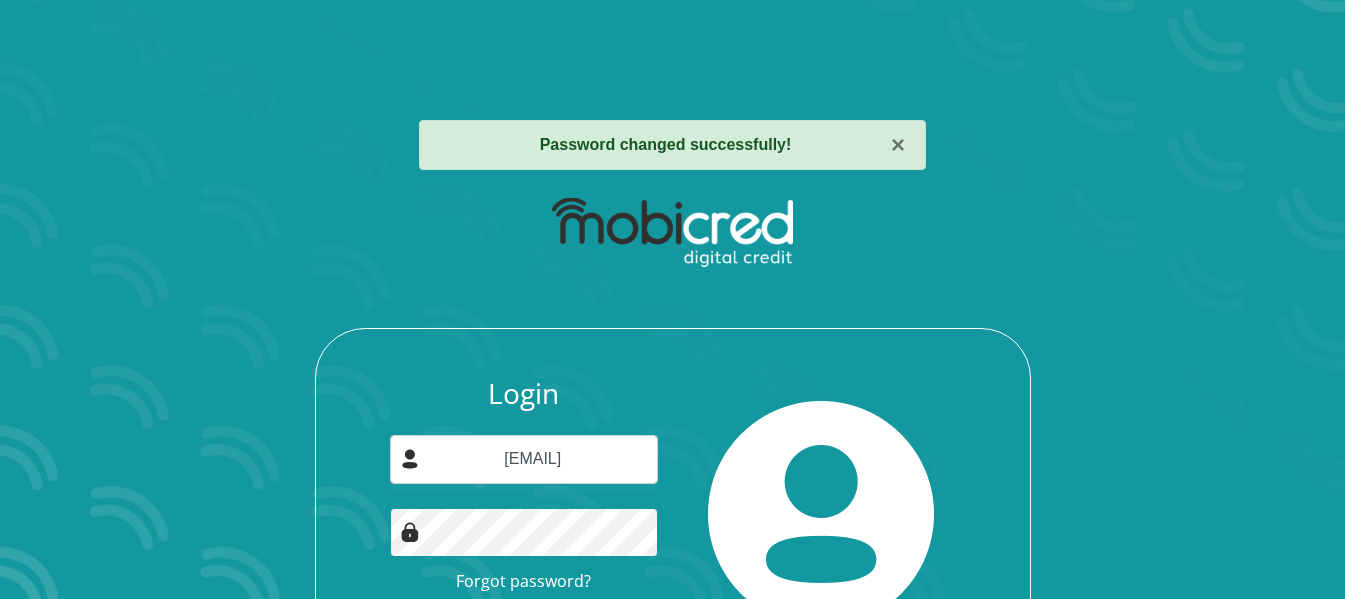 click on "Login" at bounding box center [524, 628] 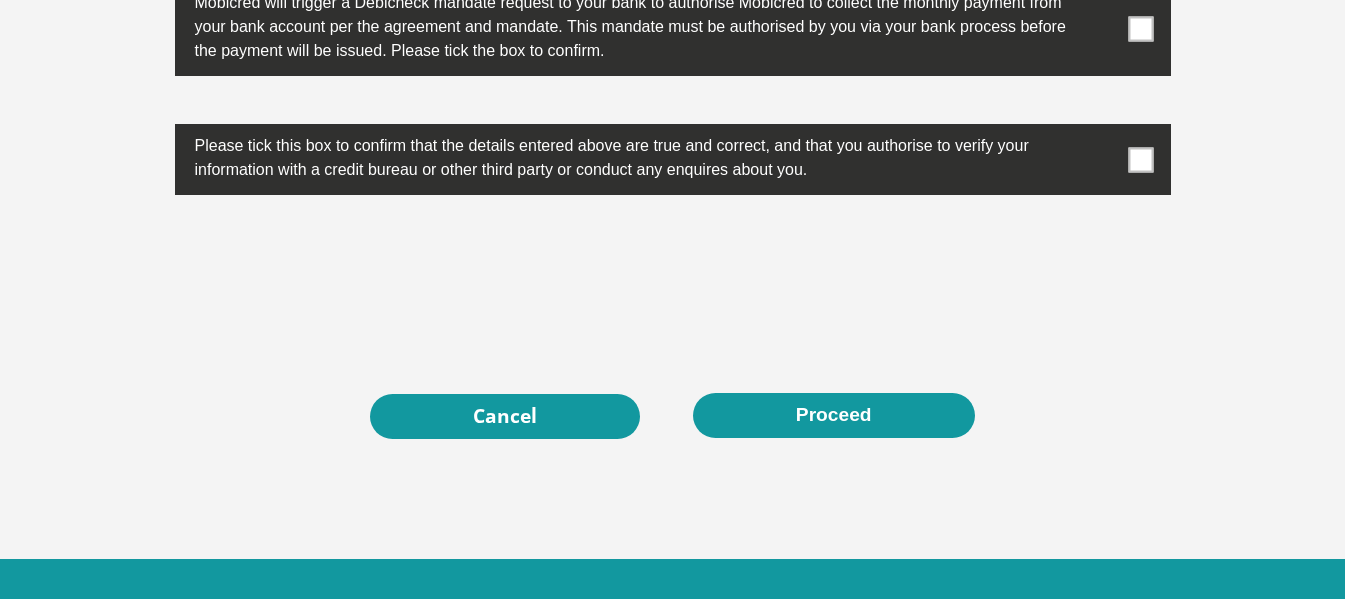 scroll, scrollTop: 6575, scrollLeft: 0, axis: vertical 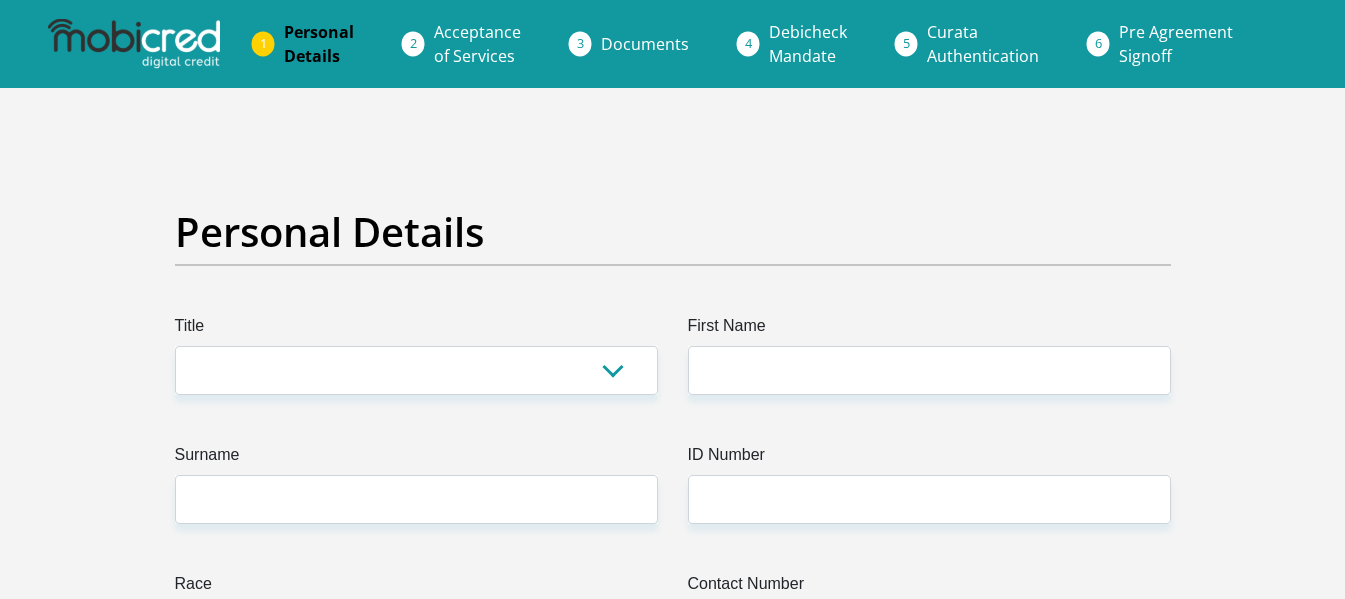 click at bounding box center (134, 44) 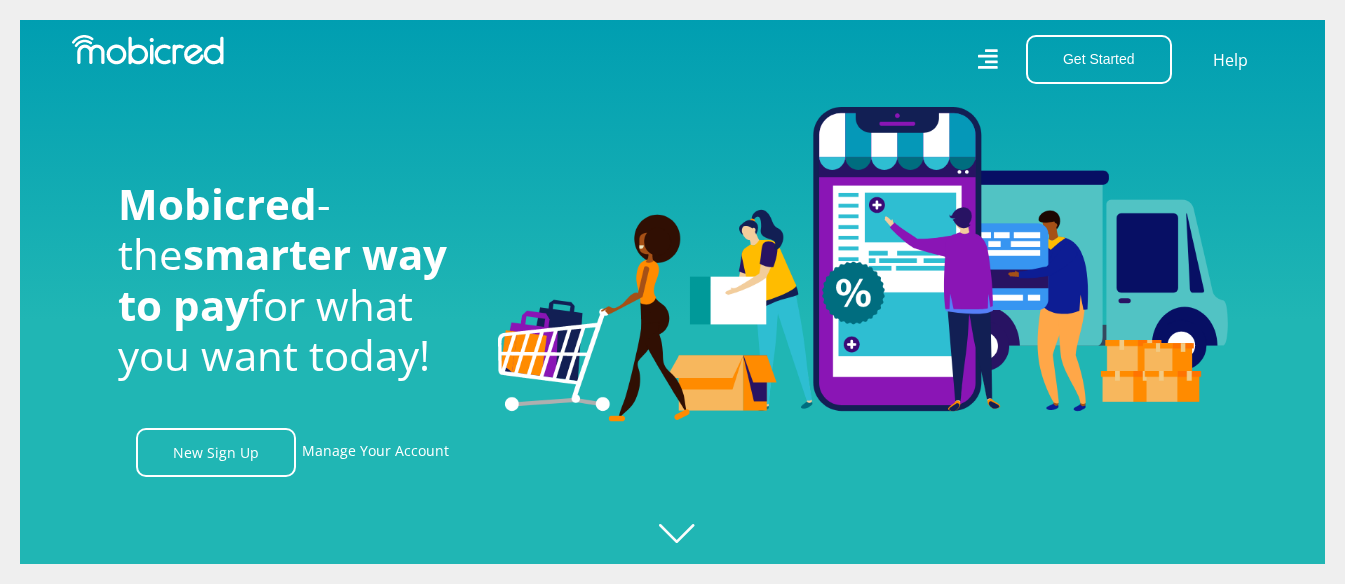 scroll, scrollTop: 0, scrollLeft: 0, axis: both 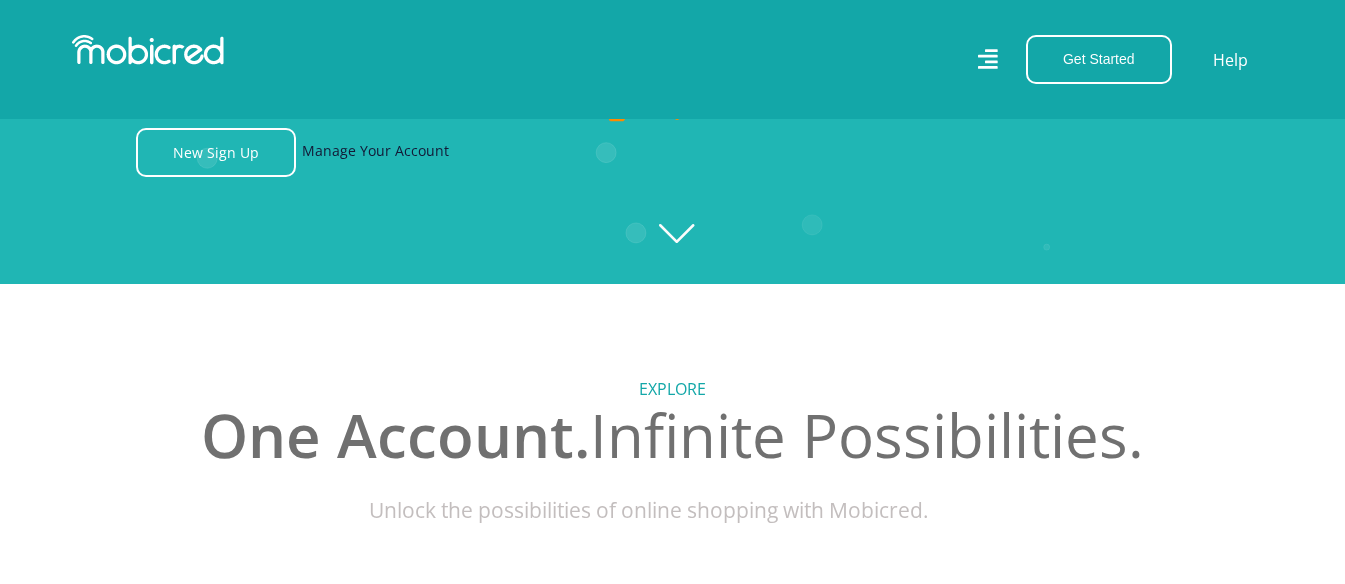 click on "Manage Your Account" at bounding box center (375, 152) 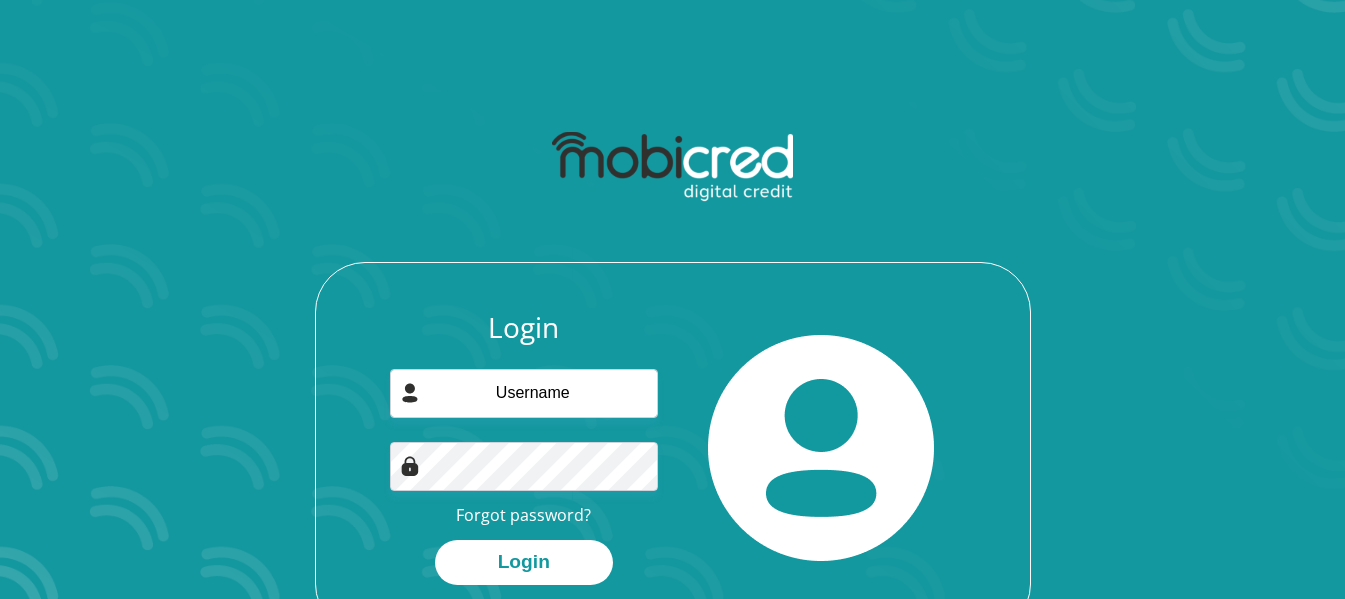scroll, scrollTop: 0, scrollLeft: 0, axis: both 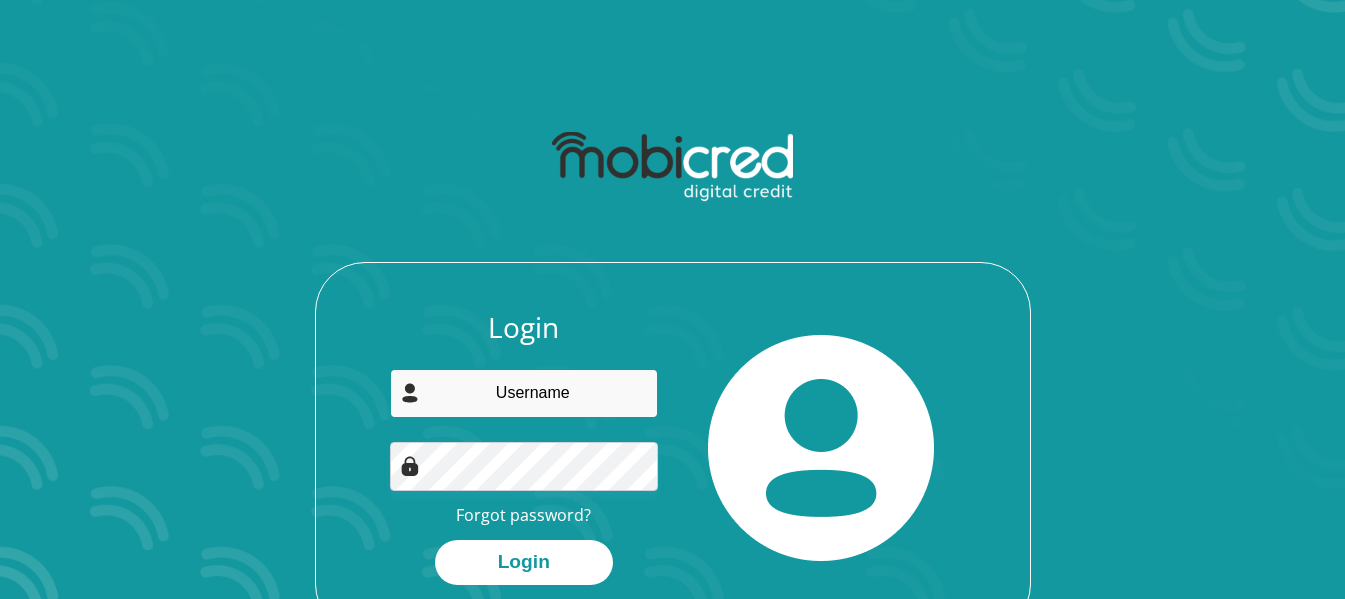 type on "[EMAIL]" 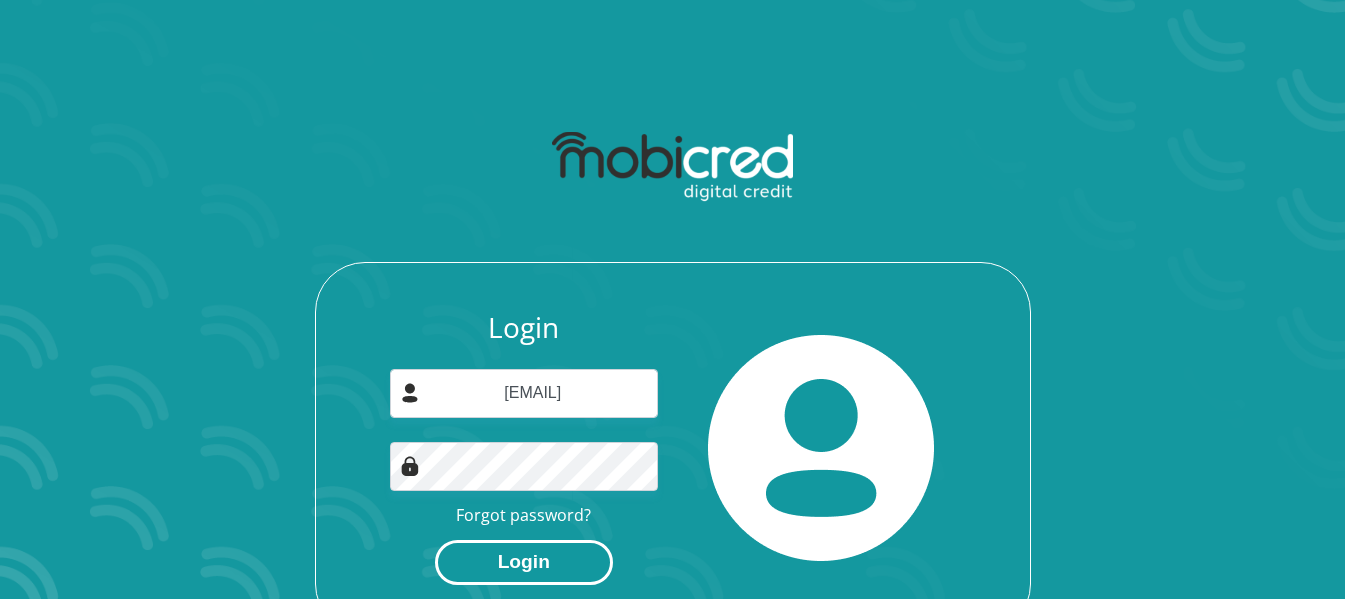 click on "Login" at bounding box center [524, 562] 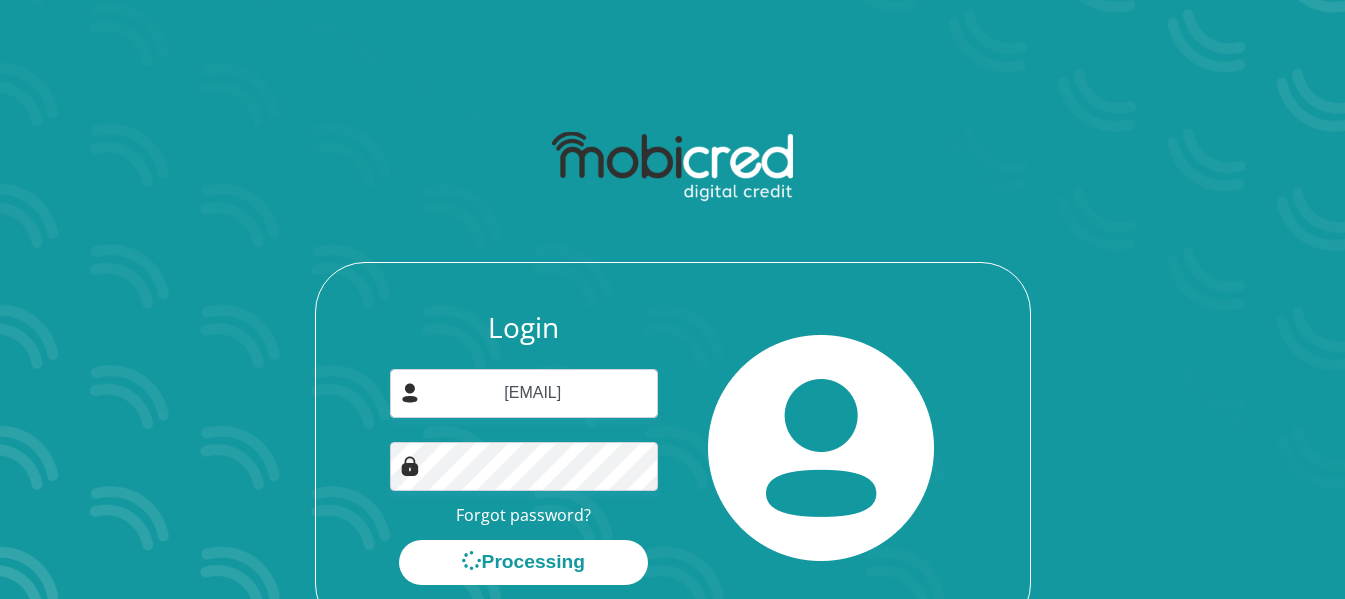 scroll, scrollTop: 0, scrollLeft: 0, axis: both 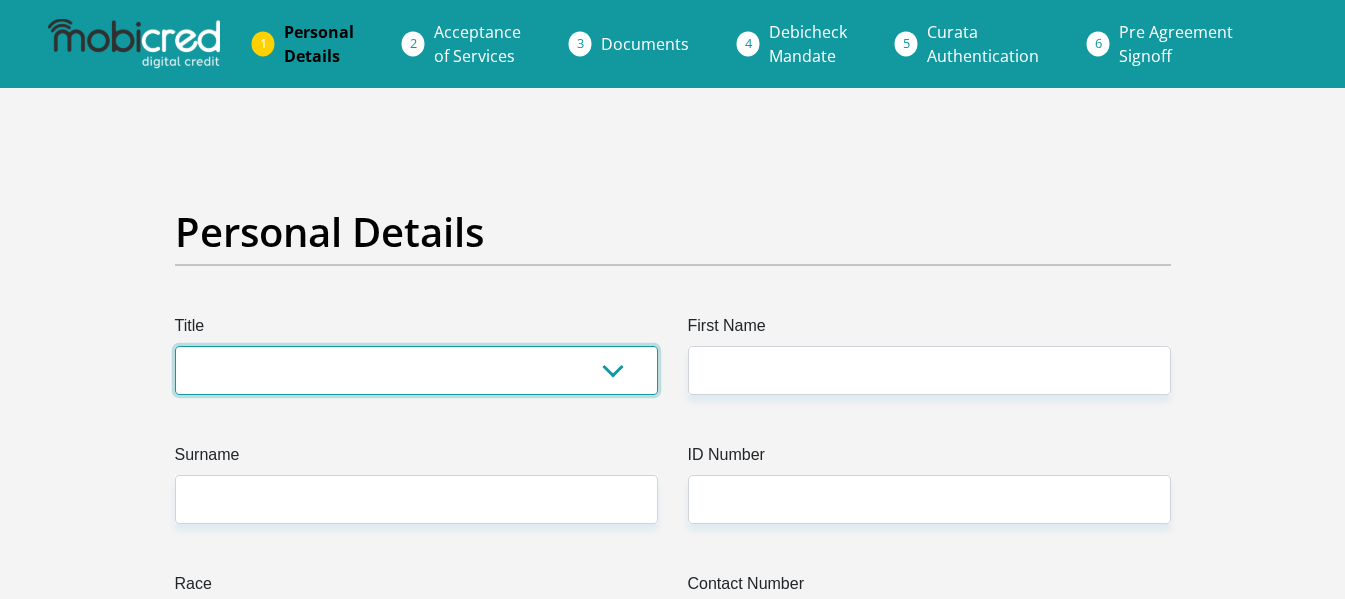 click on "Mr
Ms
Mrs
Dr
Other" at bounding box center [416, 370] 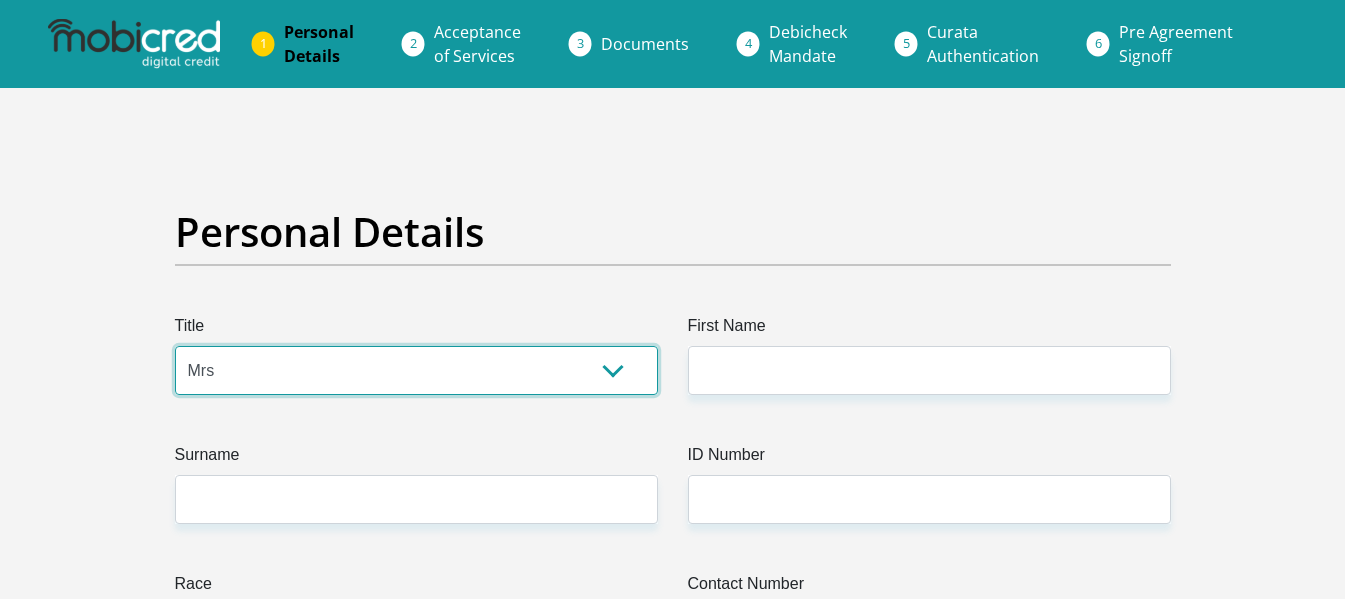 click on "Mr
Ms
Mrs
Dr
Other" at bounding box center [416, 370] 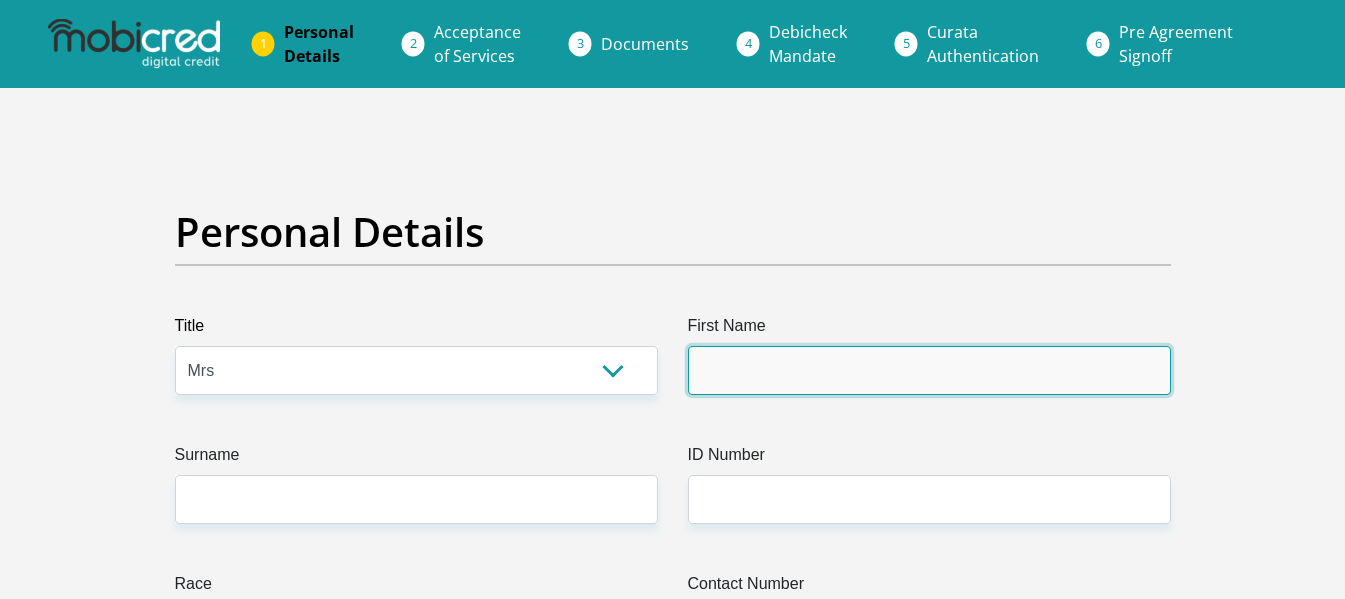 click on "First Name" at bounding box center [929, 370] 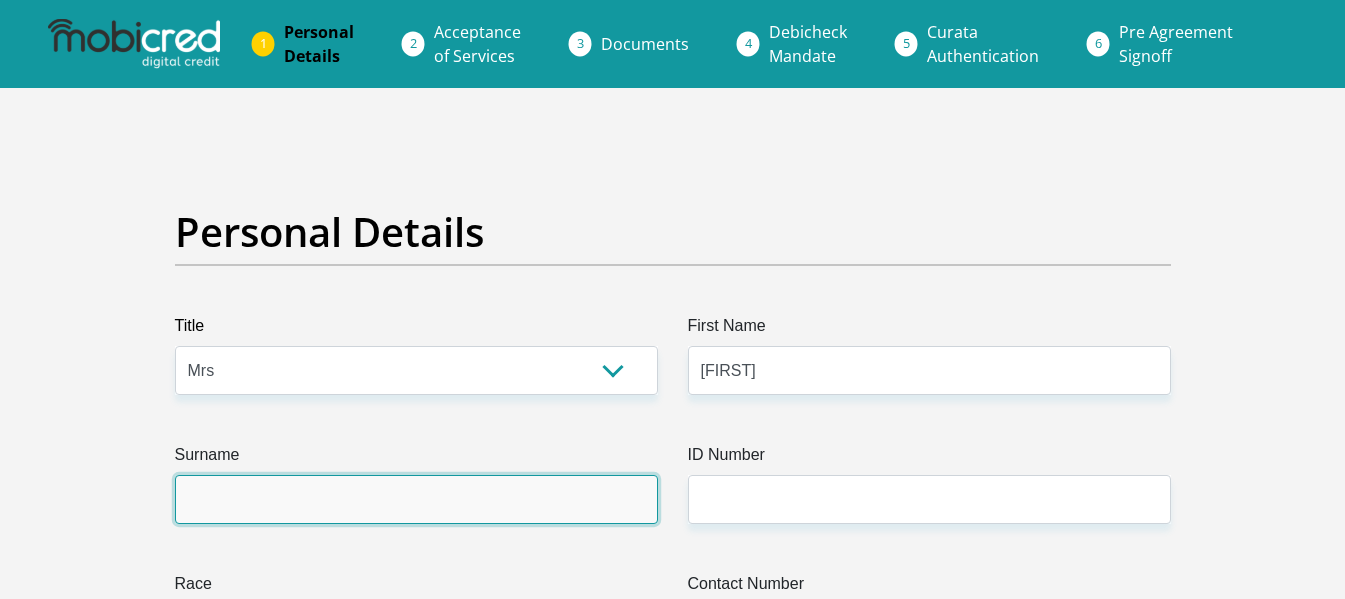 type on "[LAST]" 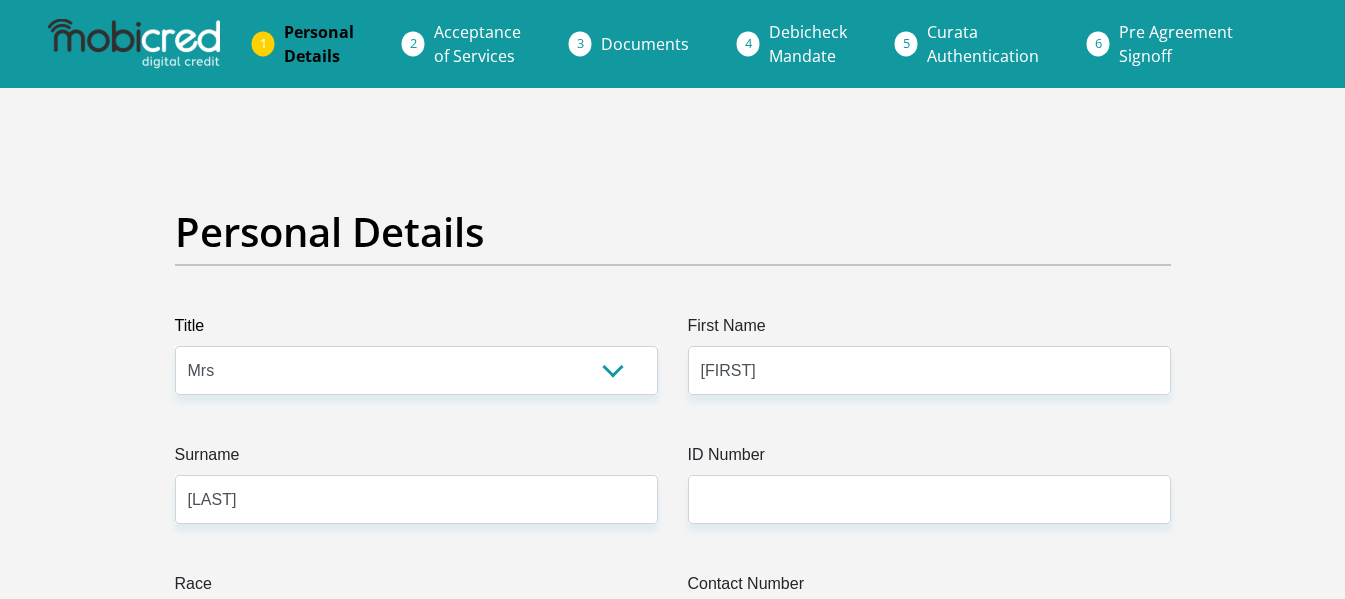 type on "[PHONE]" 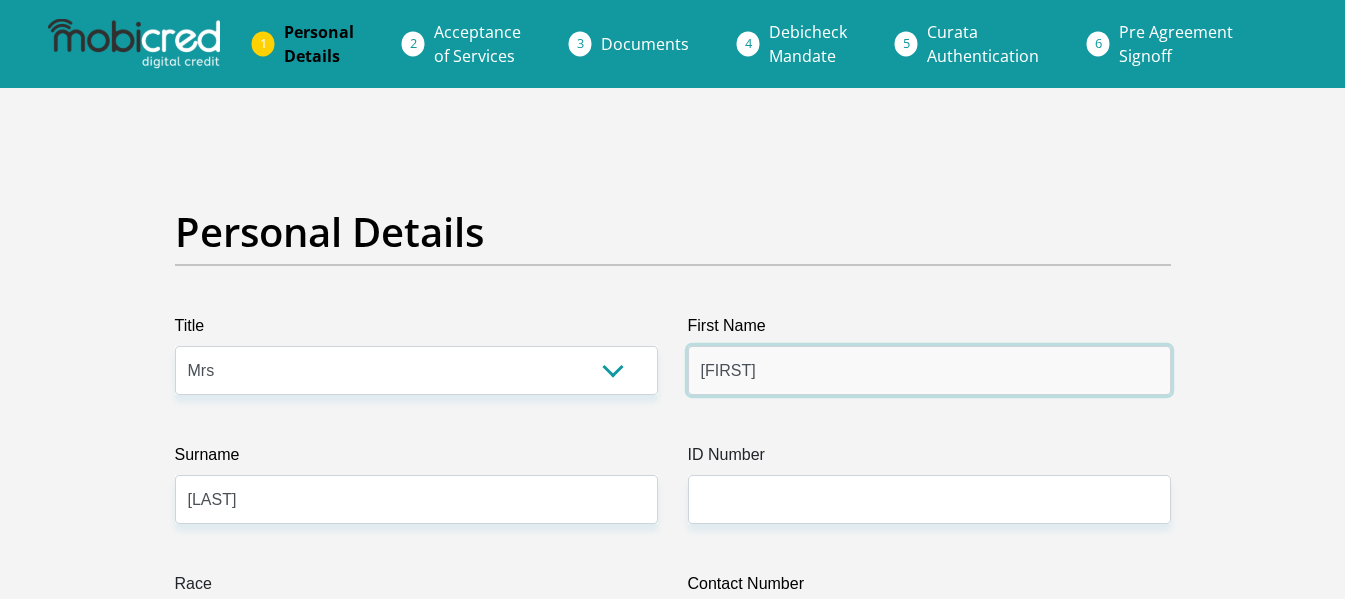 scroll, scrollTop: 100, scrollLeft: 0, axis: vertical 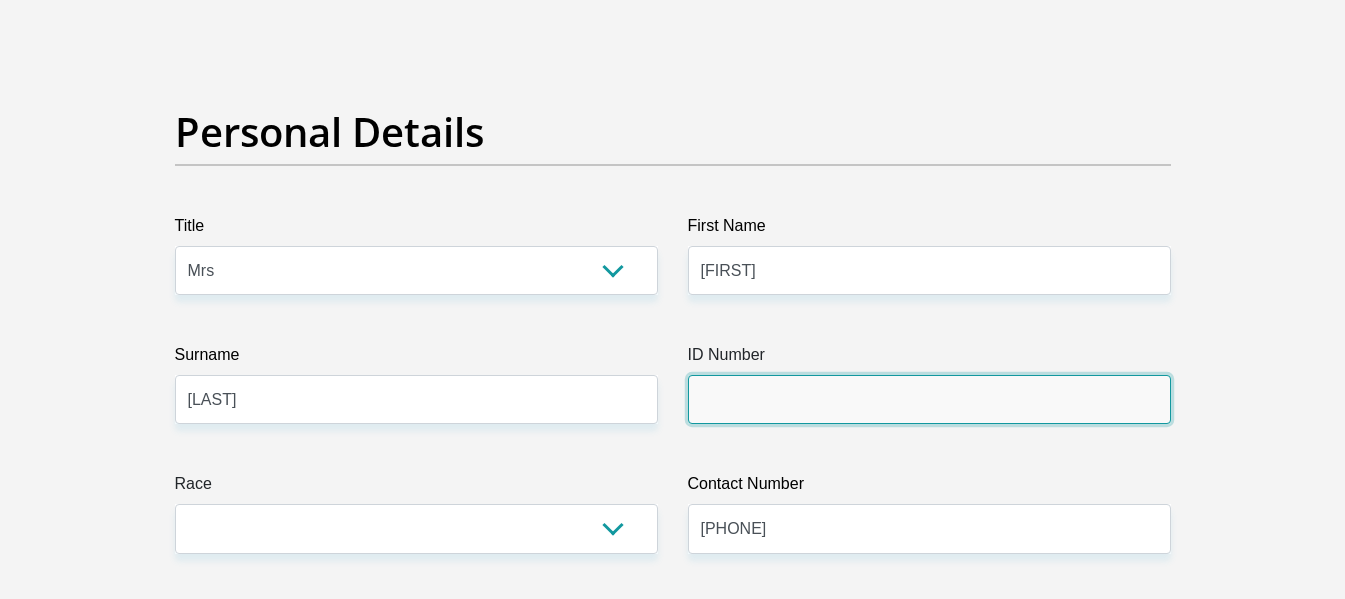 click on "ID Number" at bounding box center (929, 399) 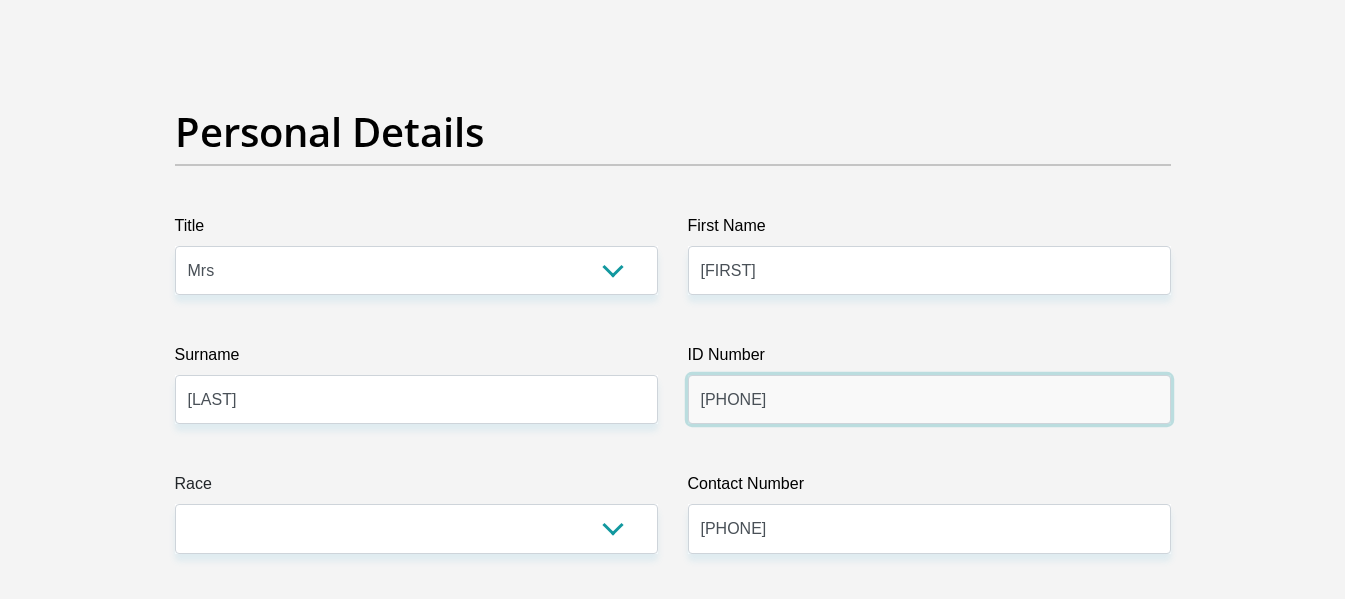 type on "8707220118089" 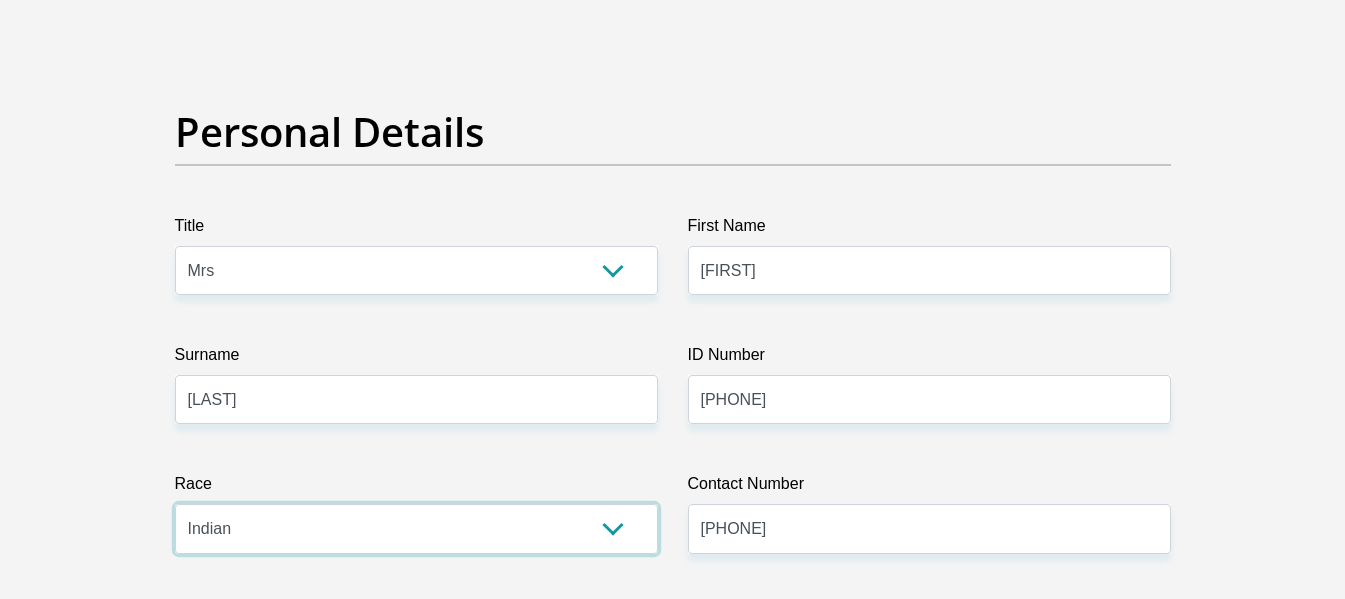 select on "4" 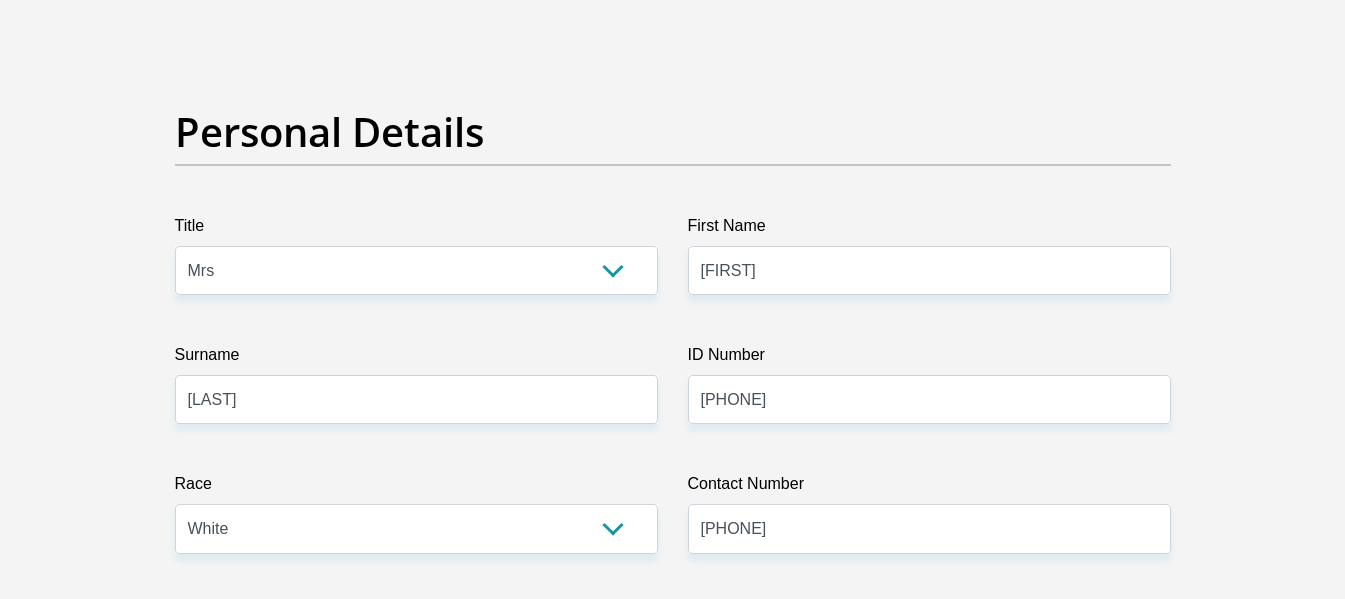 scroll, scrollTop: 459, scrollLeft: 0, axis: vertical 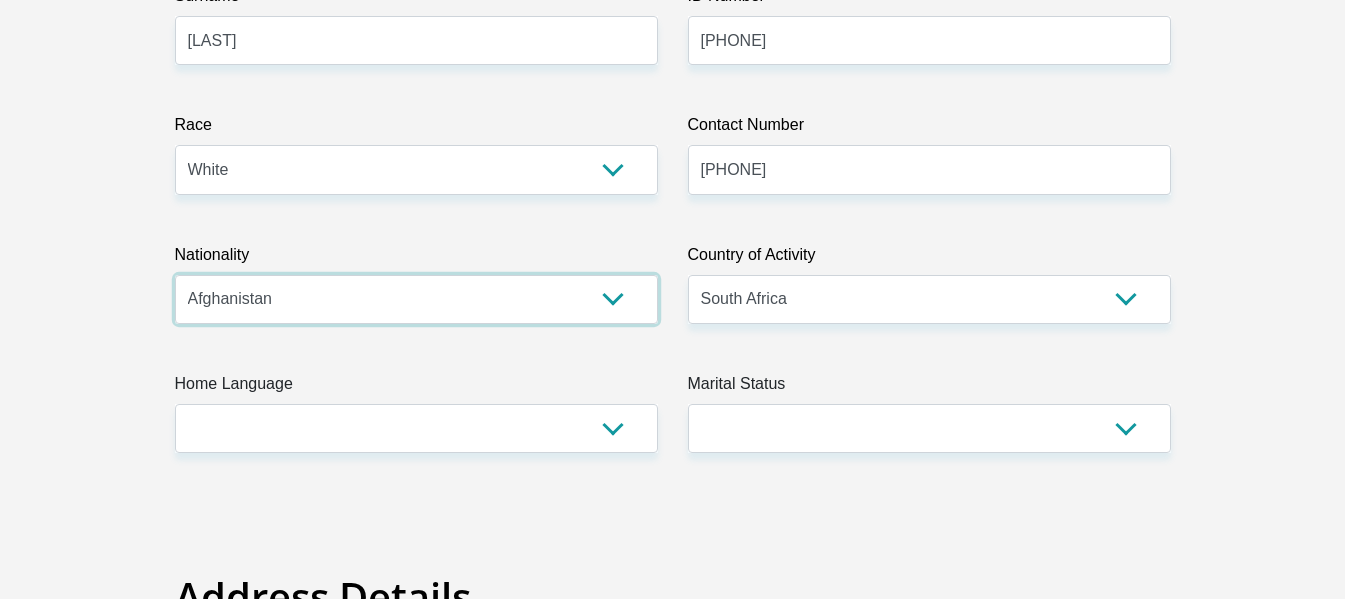 select on "ZAF" 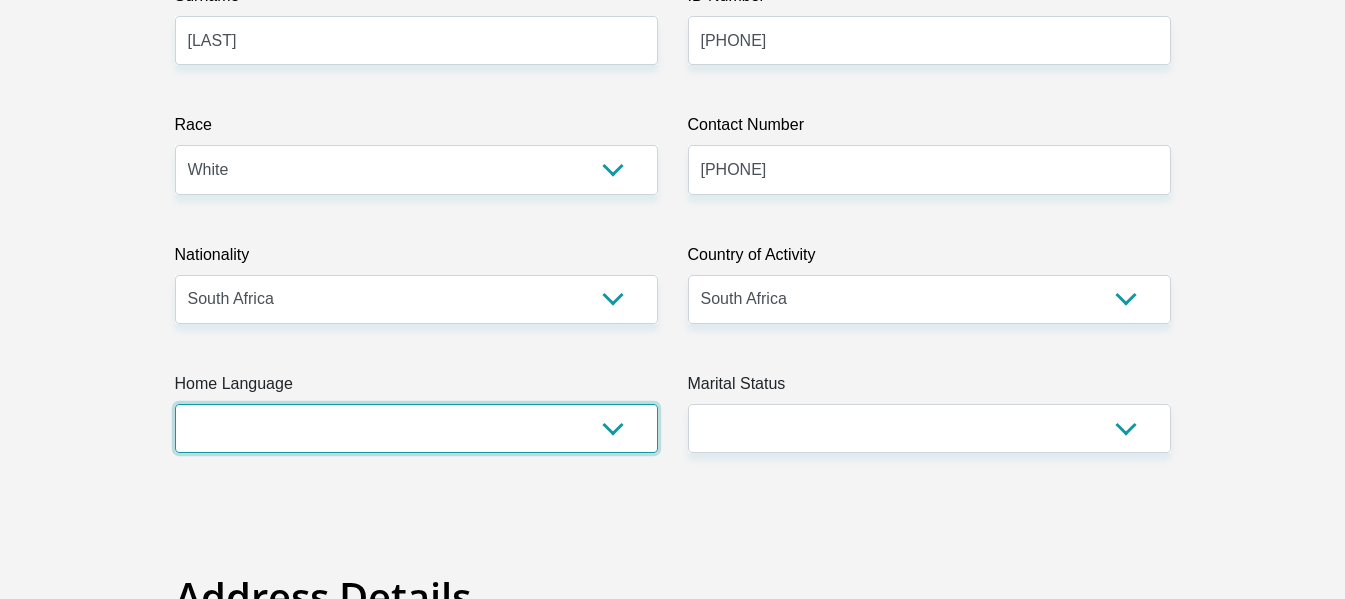 select on "afr" 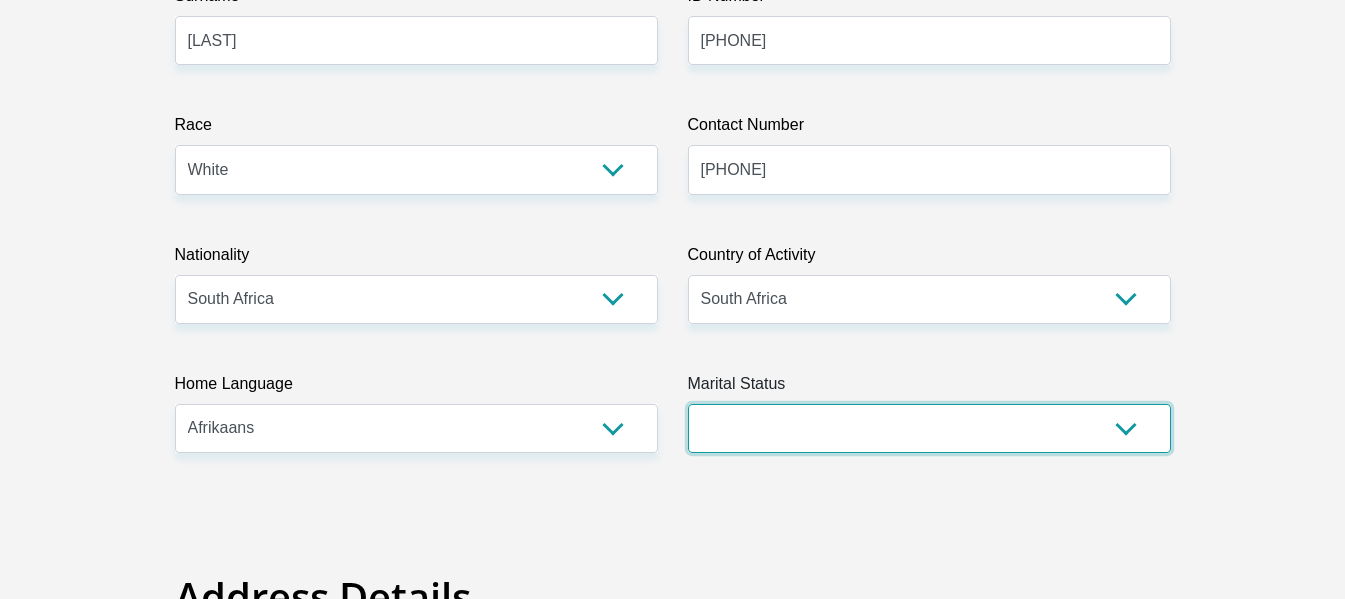 select on "1" 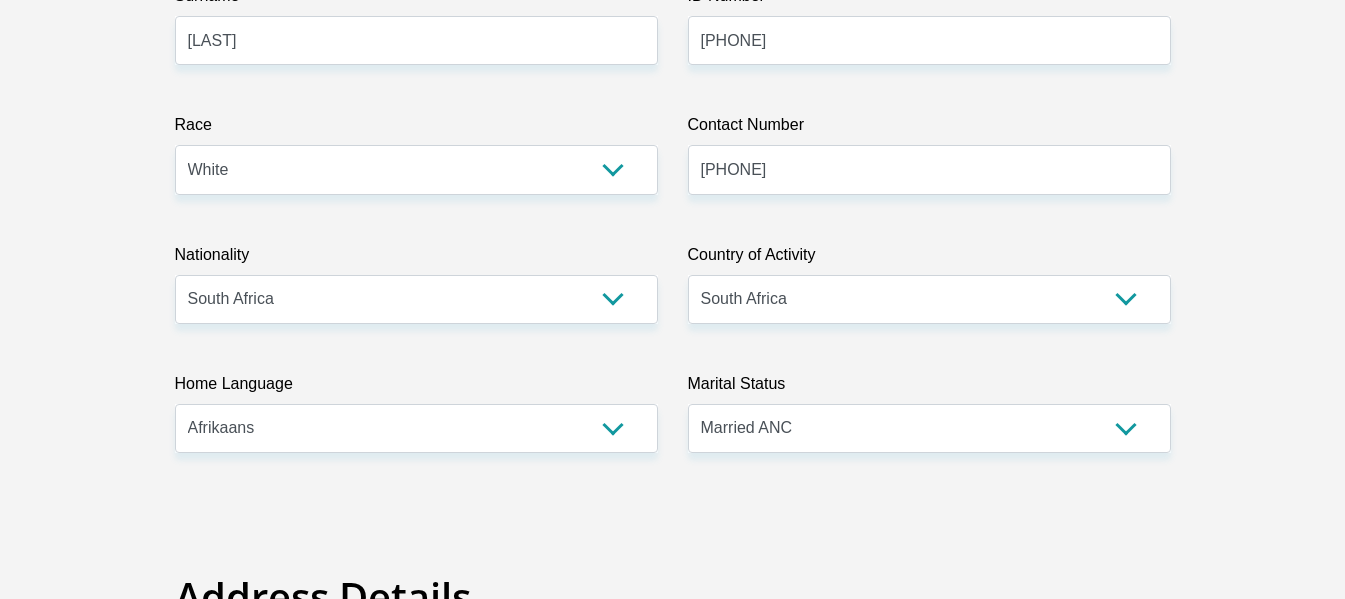 scroll, scrollTop: 895, scrollLeft: 0, axis: vertical 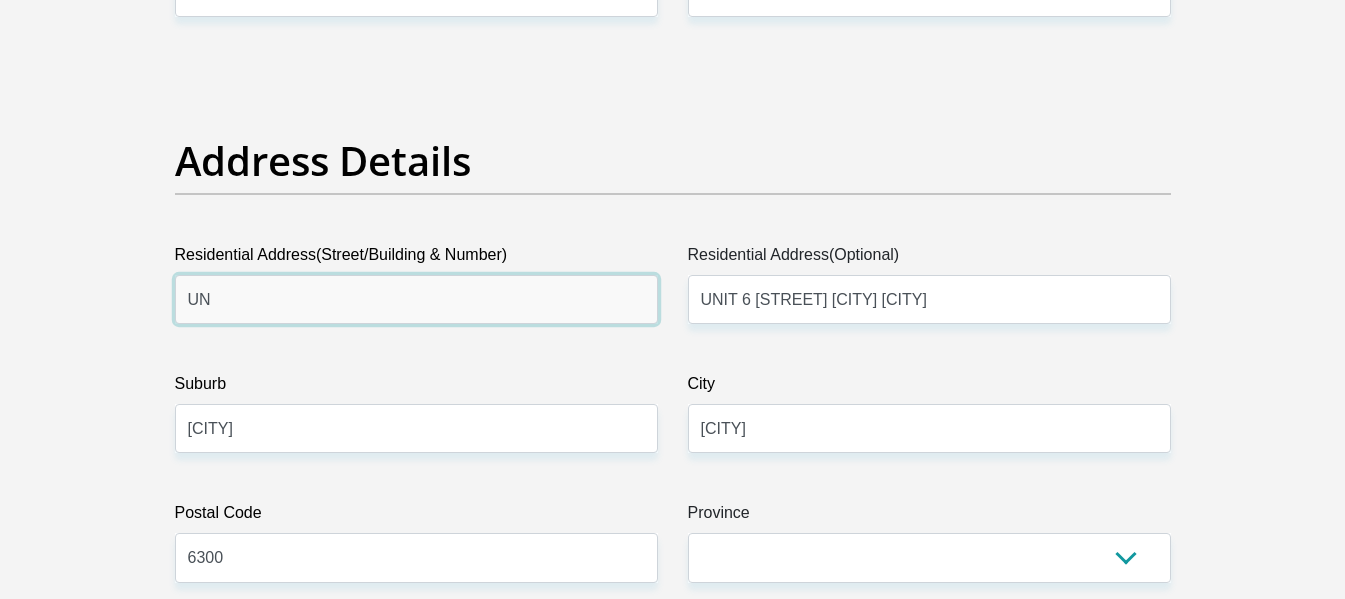 type on "U" 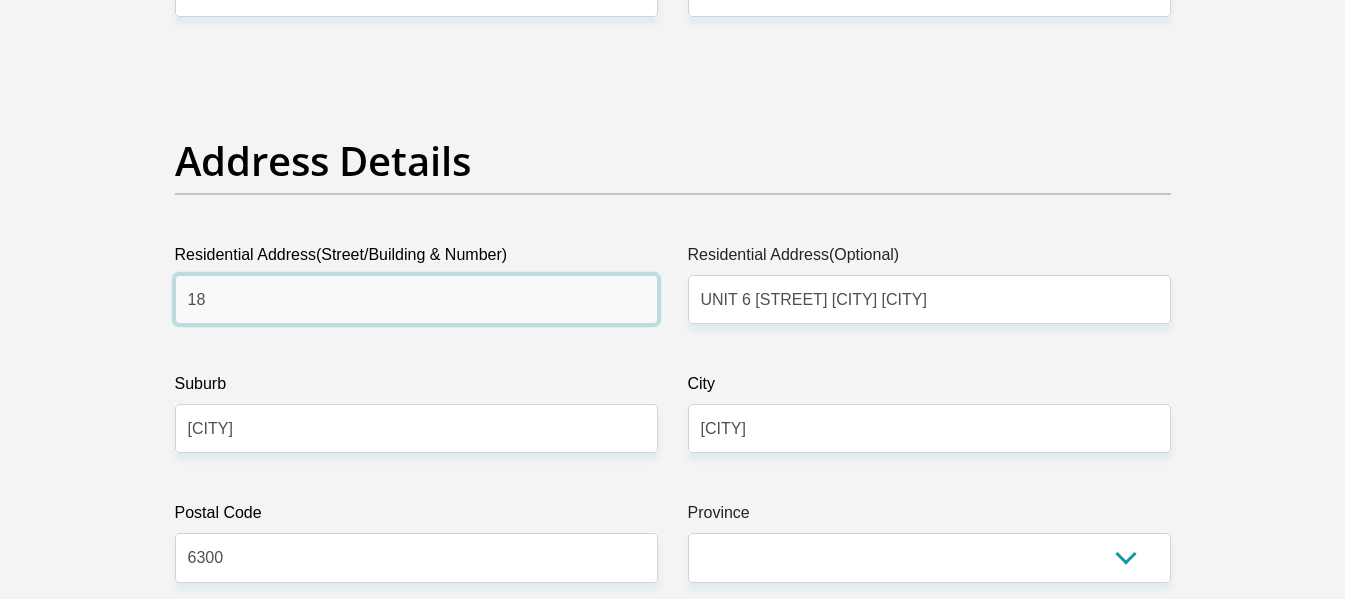 type on "18 patrys street" 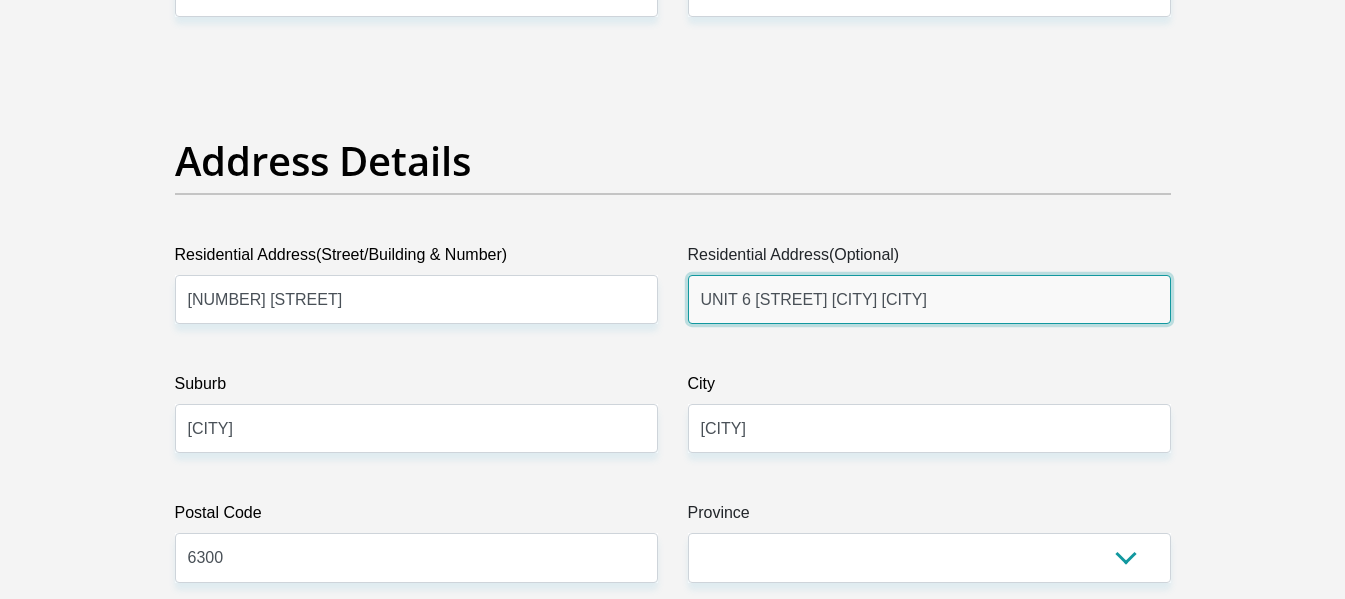 click on "UNIT 6 SECOND AVENUE FISH EAGLE" at bounding box center [929, 299] 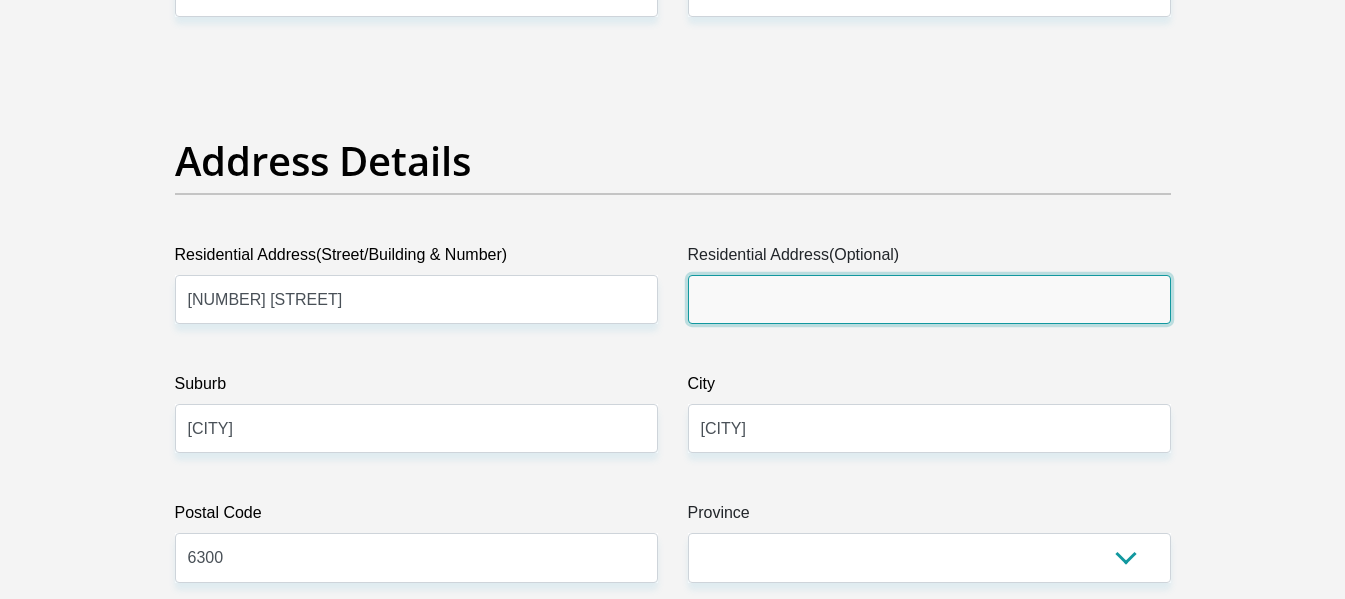 type 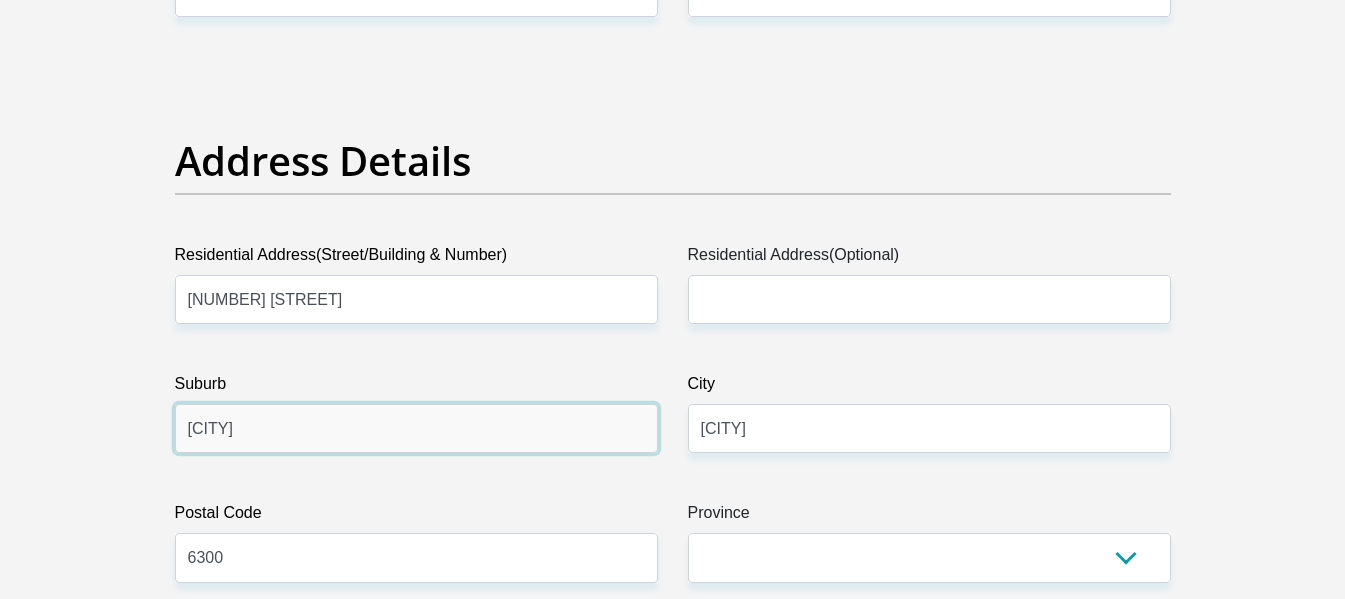 click on "Saint Francis Bay" at bounding box center [416, 428] 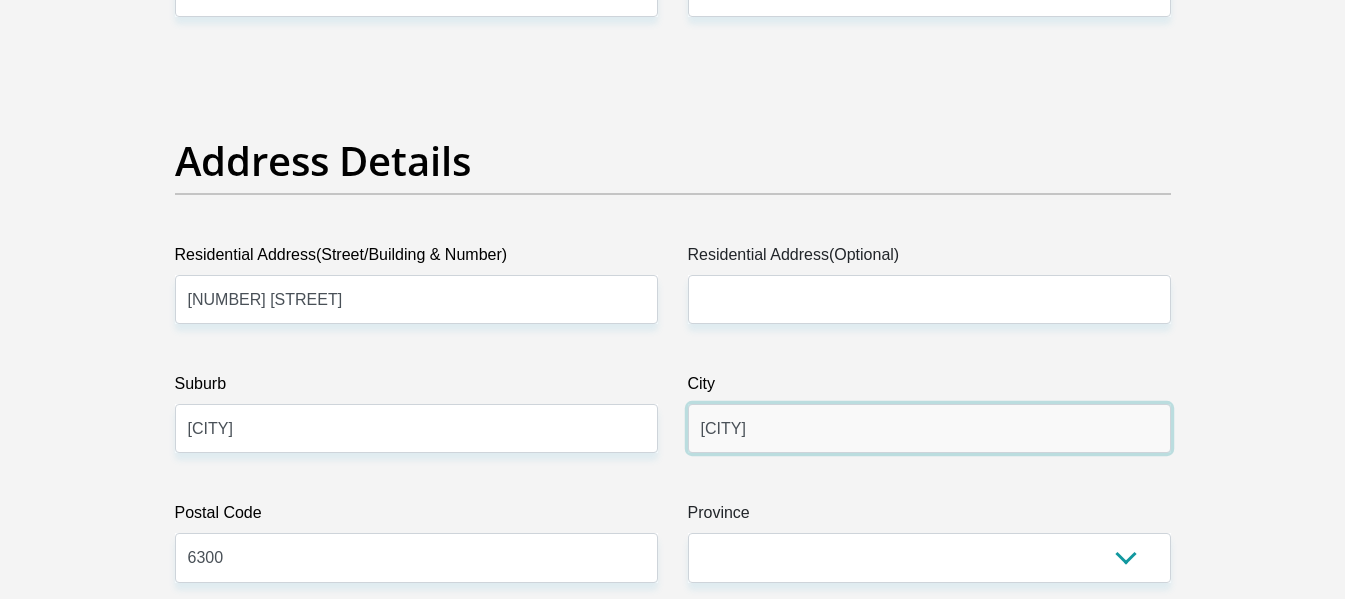 click on "Saint Francis Bay" at bounding box center [929, 428] 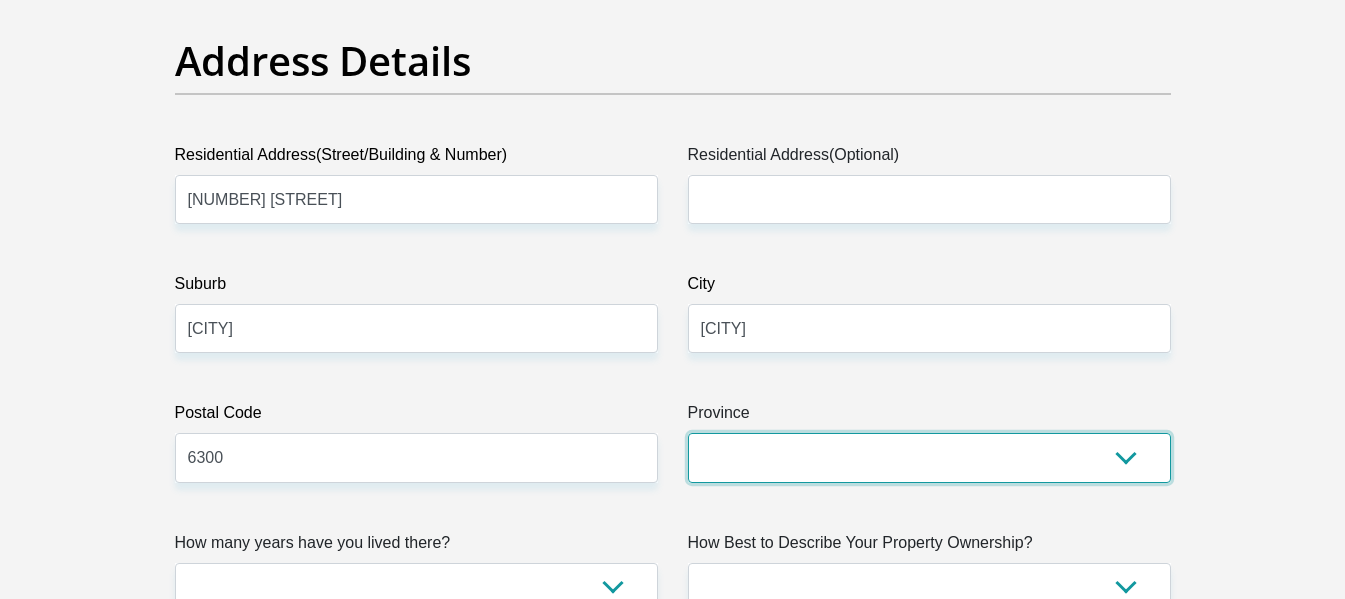 click on "Eastern Cape
Free State
Gauteng
KwaZulu-Natal
Limpopo
Mpumalanga
Northern Cape
North West
Western Cape" at bounding box center (929, 457) 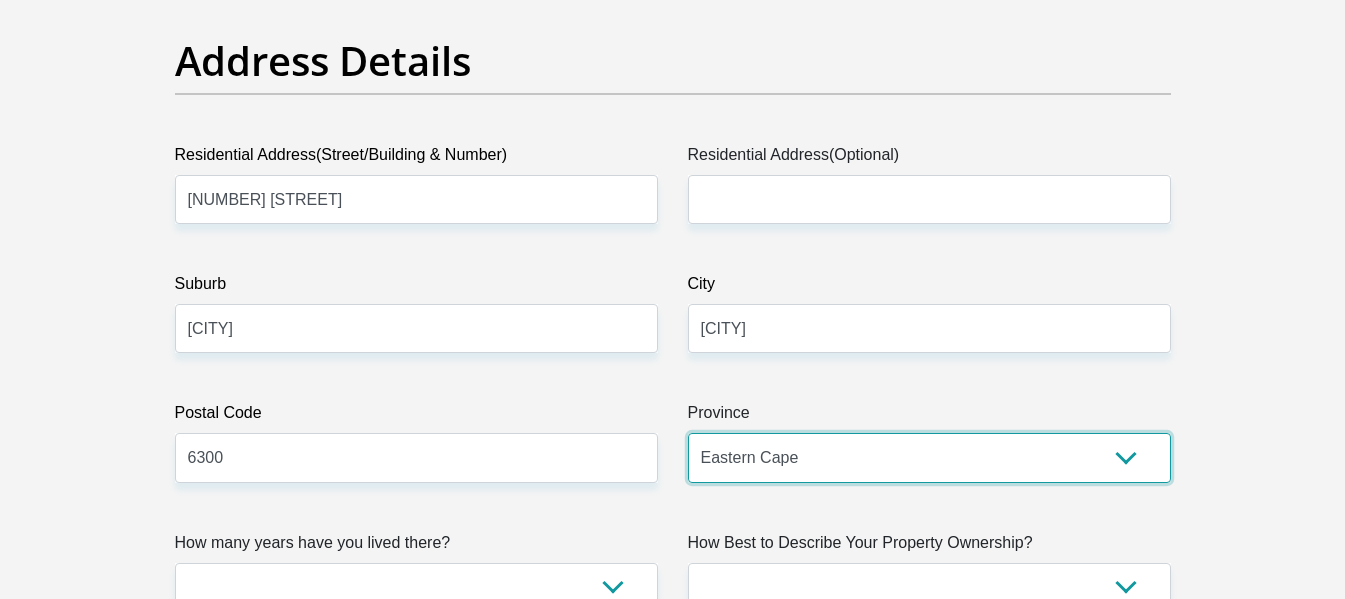 click on "Eastern Cape
Free State
Gauteng
KwaZulu-Natal
Limpopo
Mpumalanga
Northern Cape
North West
Western Cape" at bounding box center [929, 457] 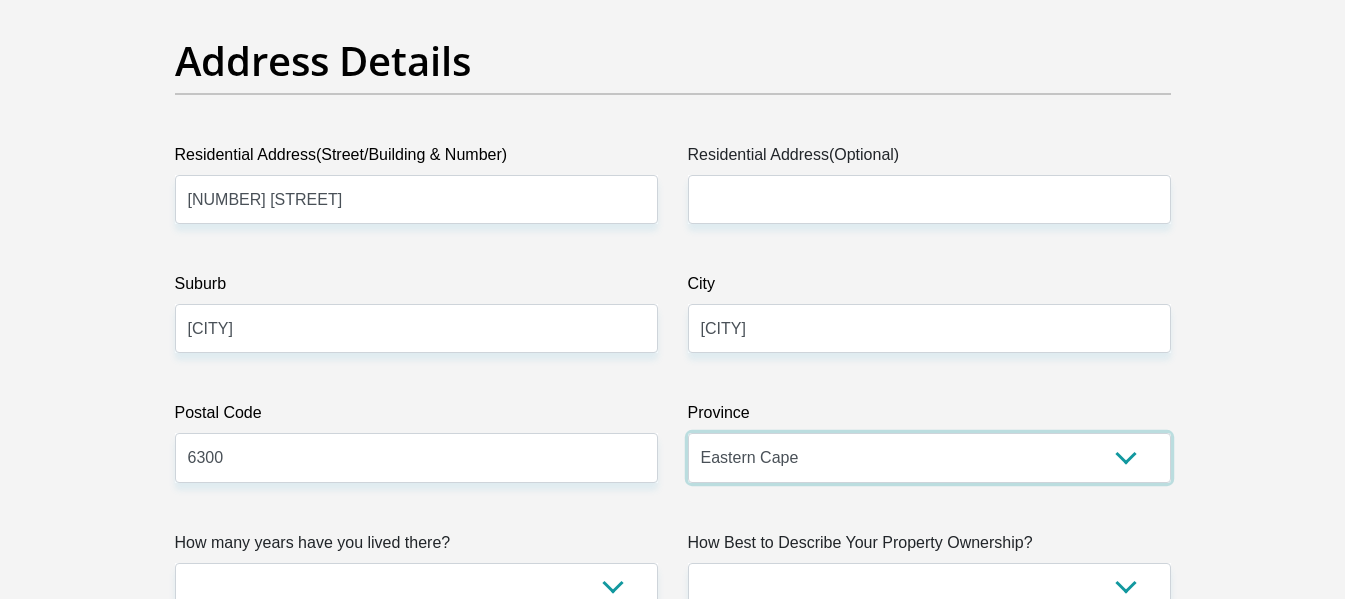 scroll, scrollTop: 1095, scrollLeft: 0, axis: vertical 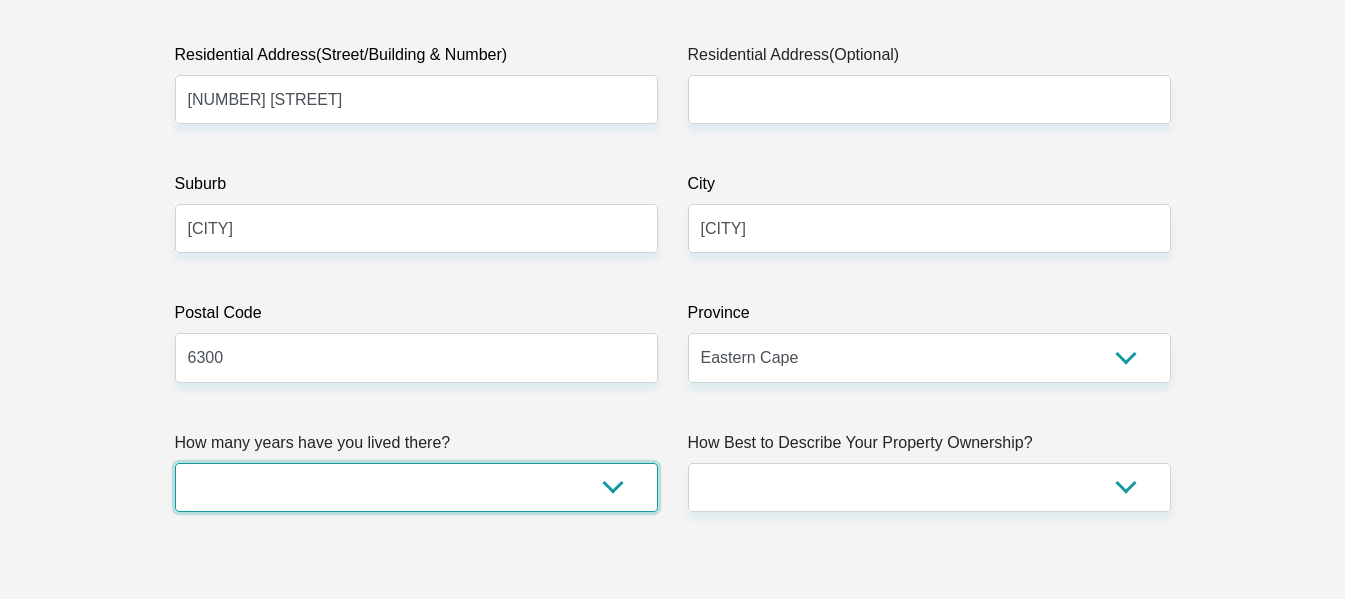 click on "less than 1 year
1-3 years
3-5 years
5+ years" at bounding box center [416, 487] 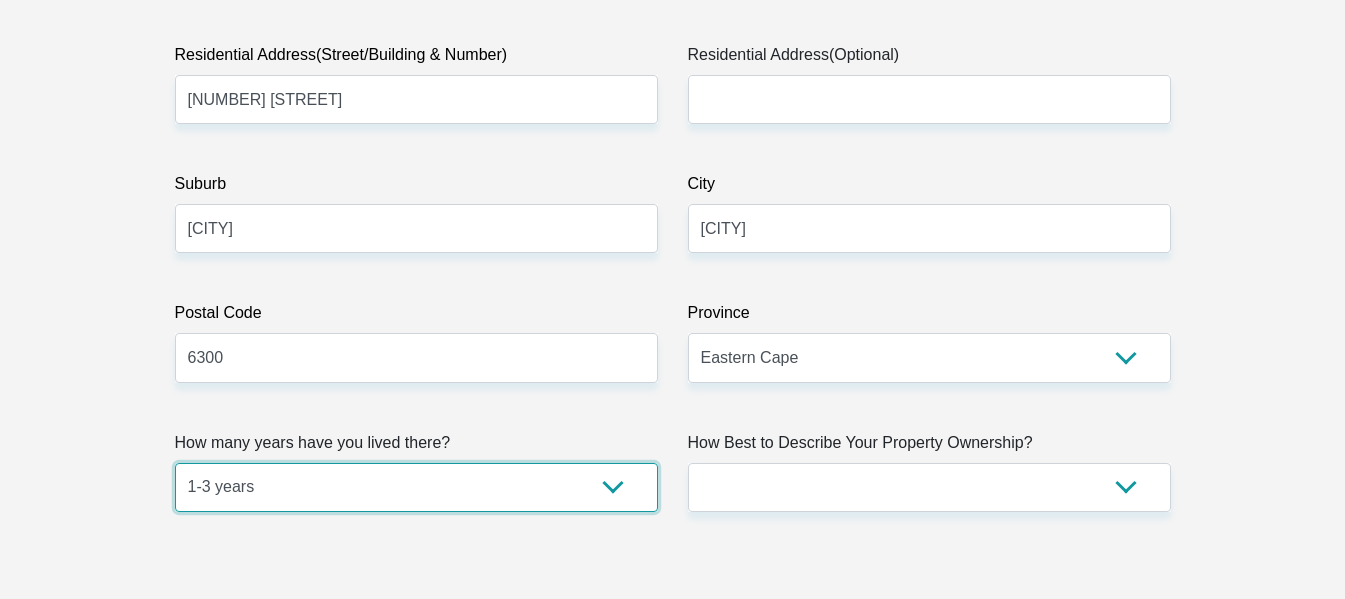 click on "less than 1 year
1-3 years
3-5 years
5+ years" at bounding box center [416, 487] 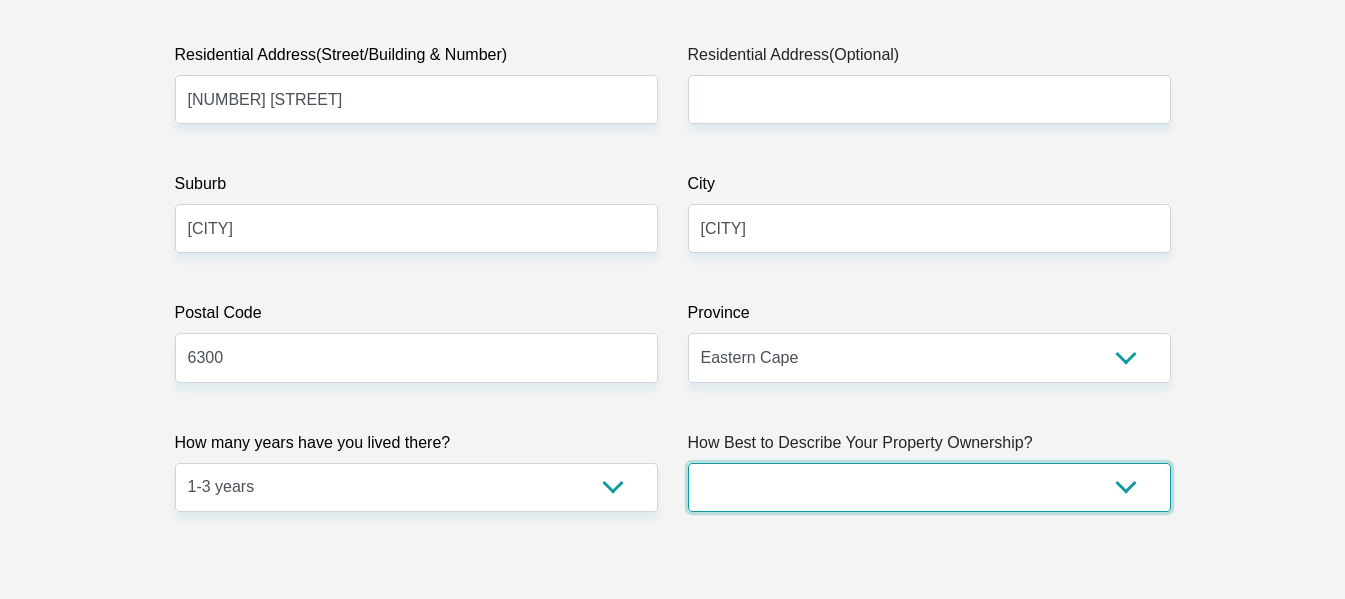 click on "Owned
Rented
Family Owned
Company Dwelling" at bounding box center (929, 487) 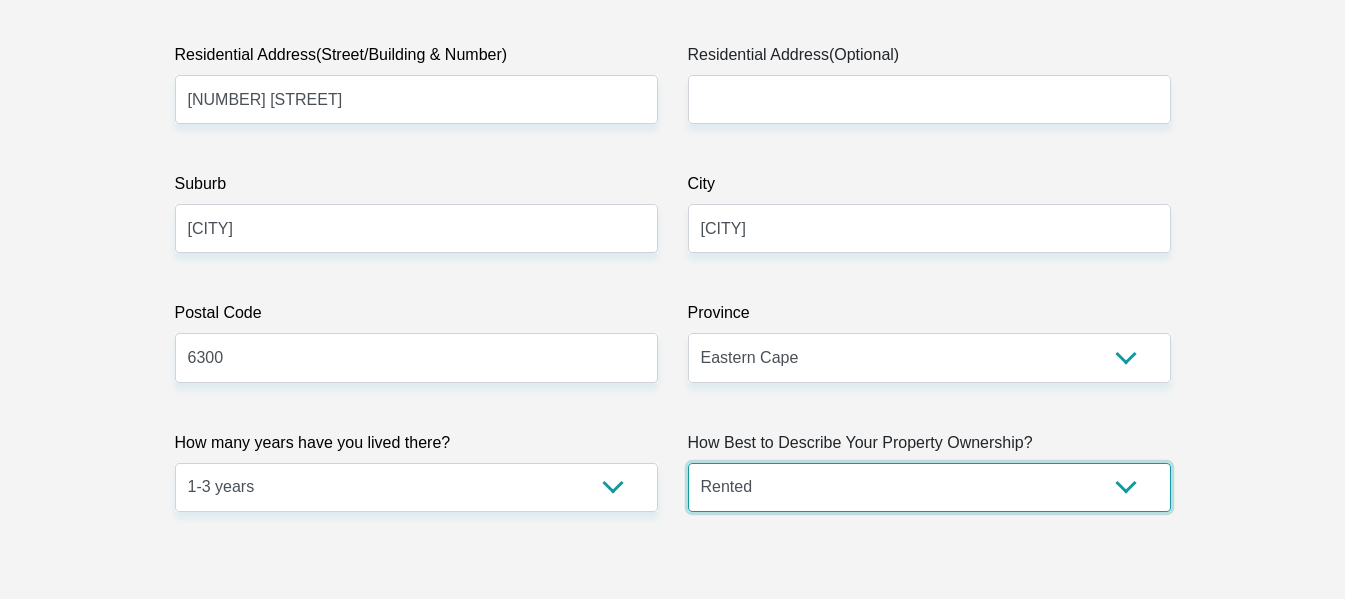 click on "Owned
Rented
Family Owned
Company Dwelling" at bounding box center (929, 487) 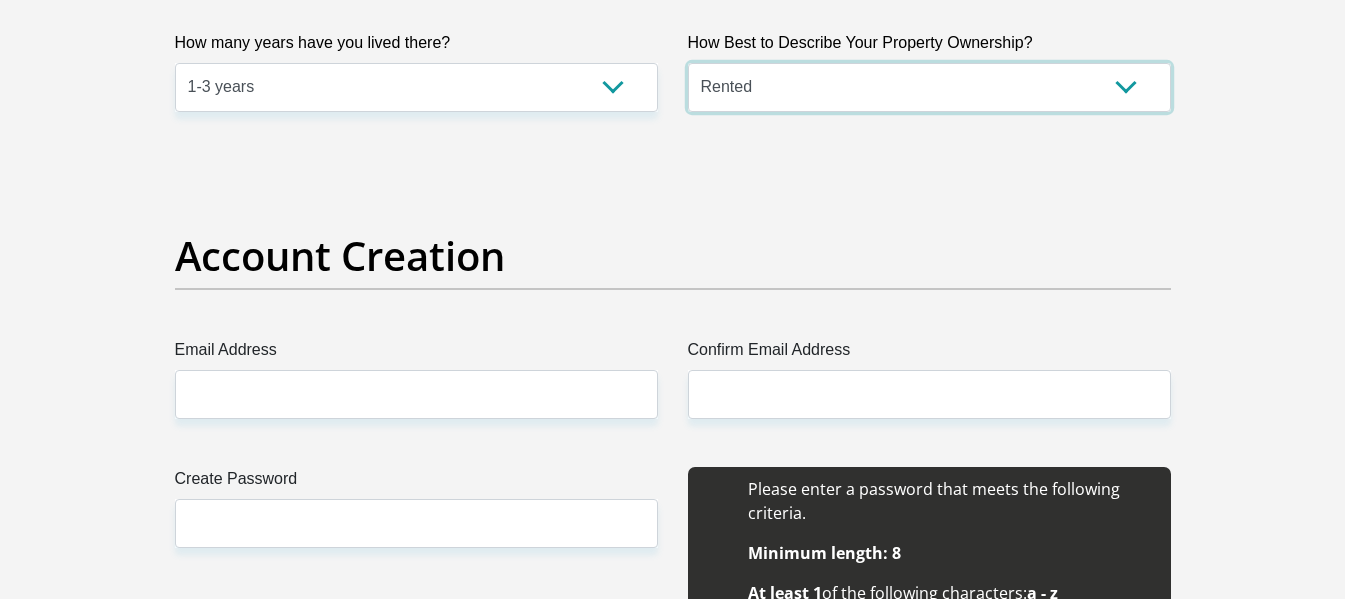 scroll, scrollTop: 1595, scrollLeft: 0, axis: vertical 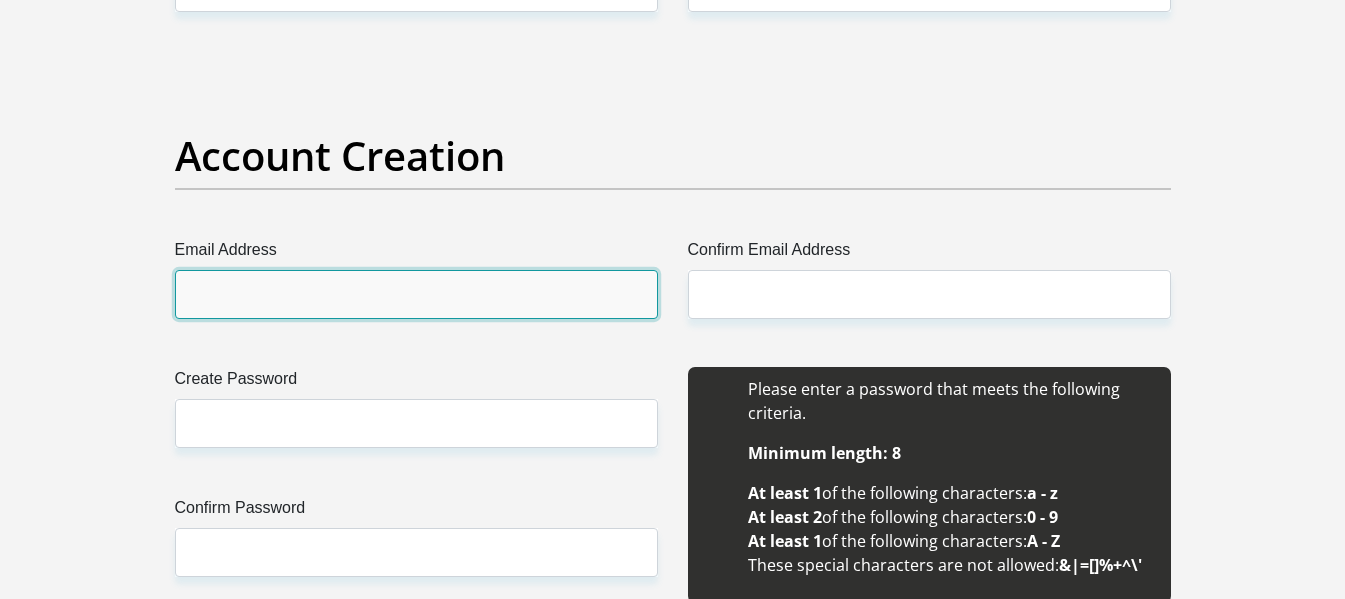 click on "Email Address" at bounding box center [416, 294] 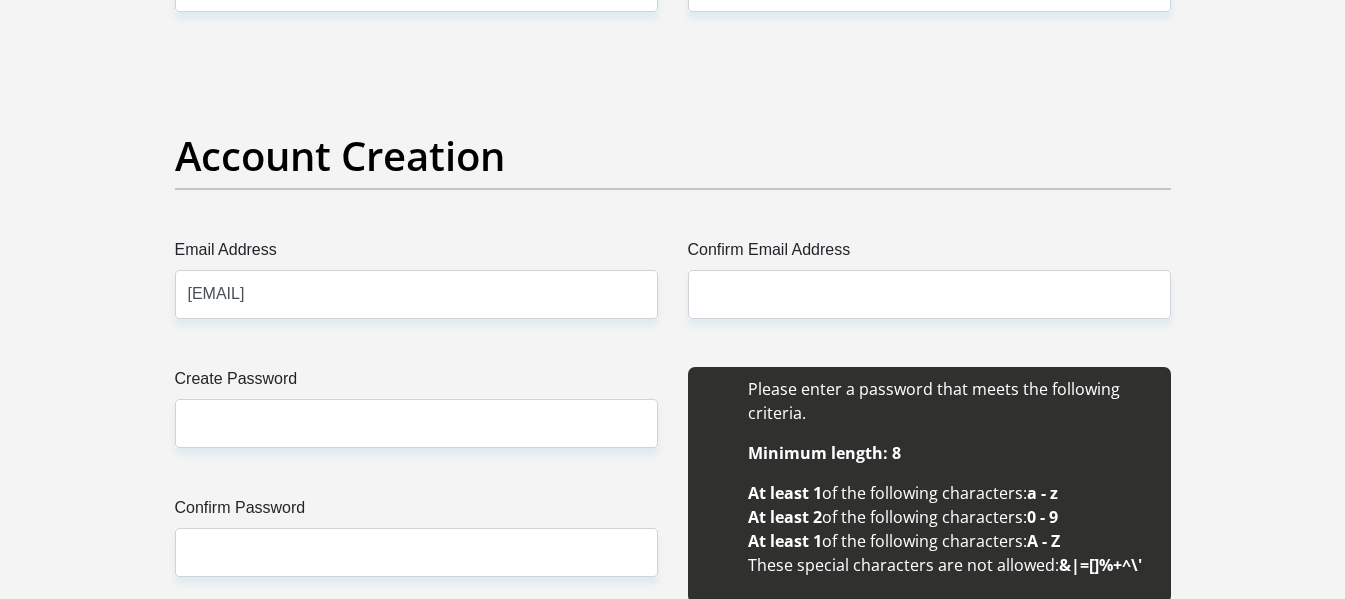 type on "charmsteyn25@gmail.com" 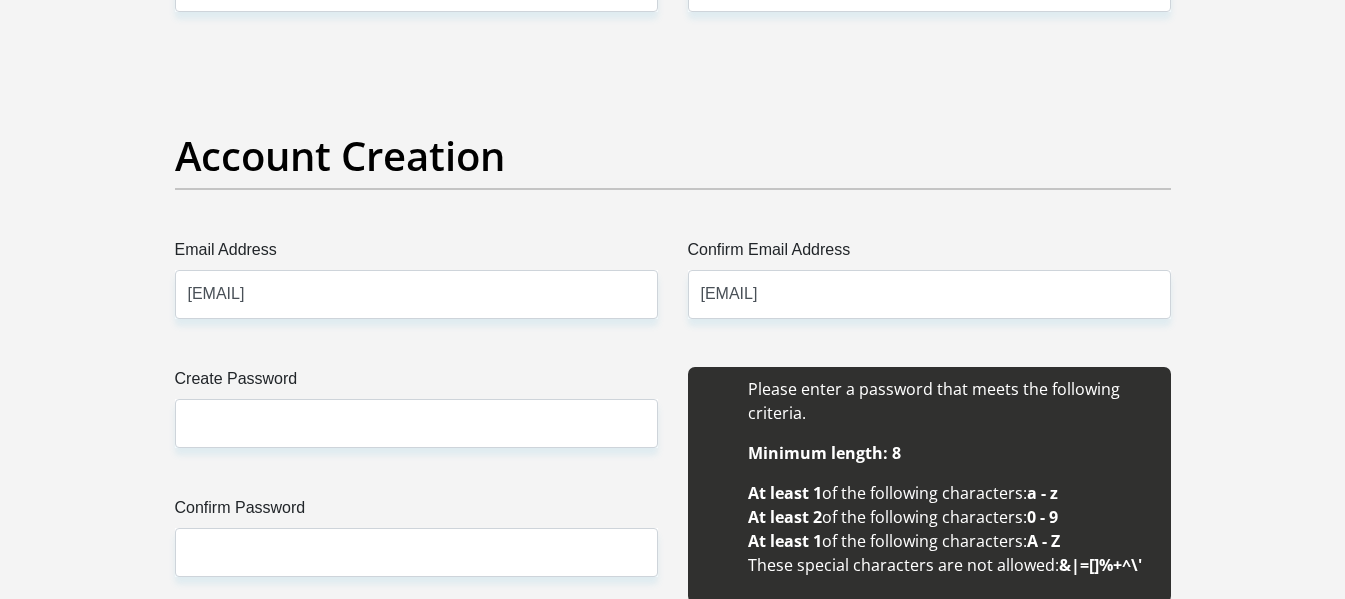 type 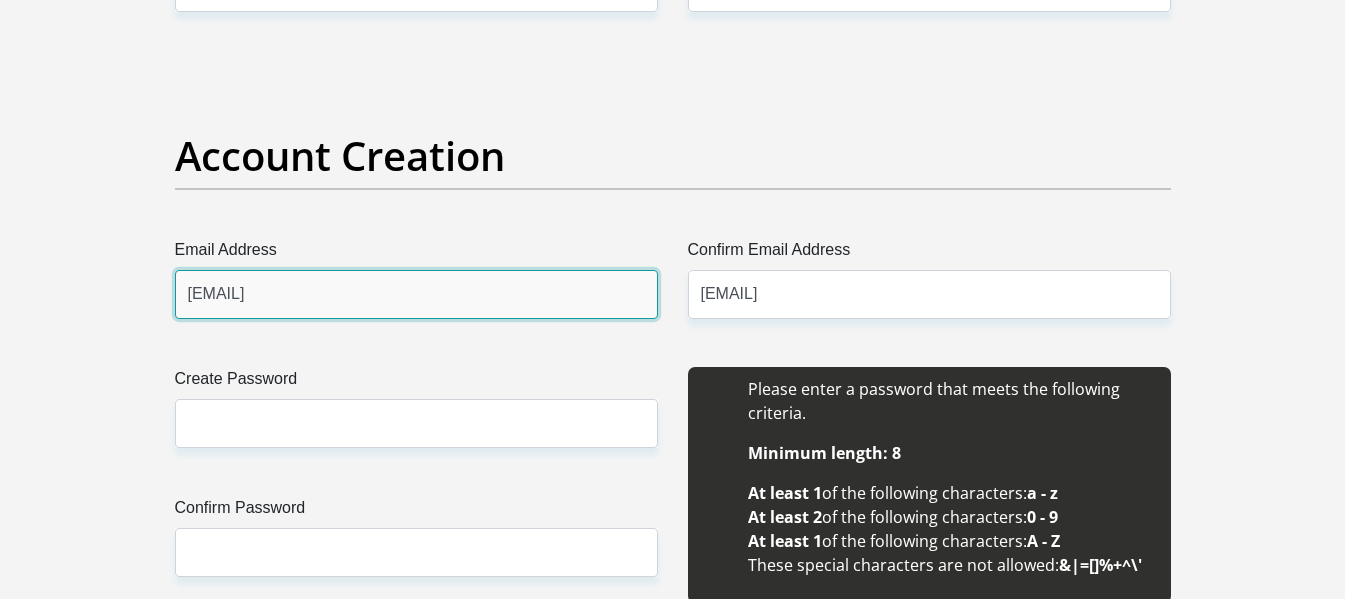 type 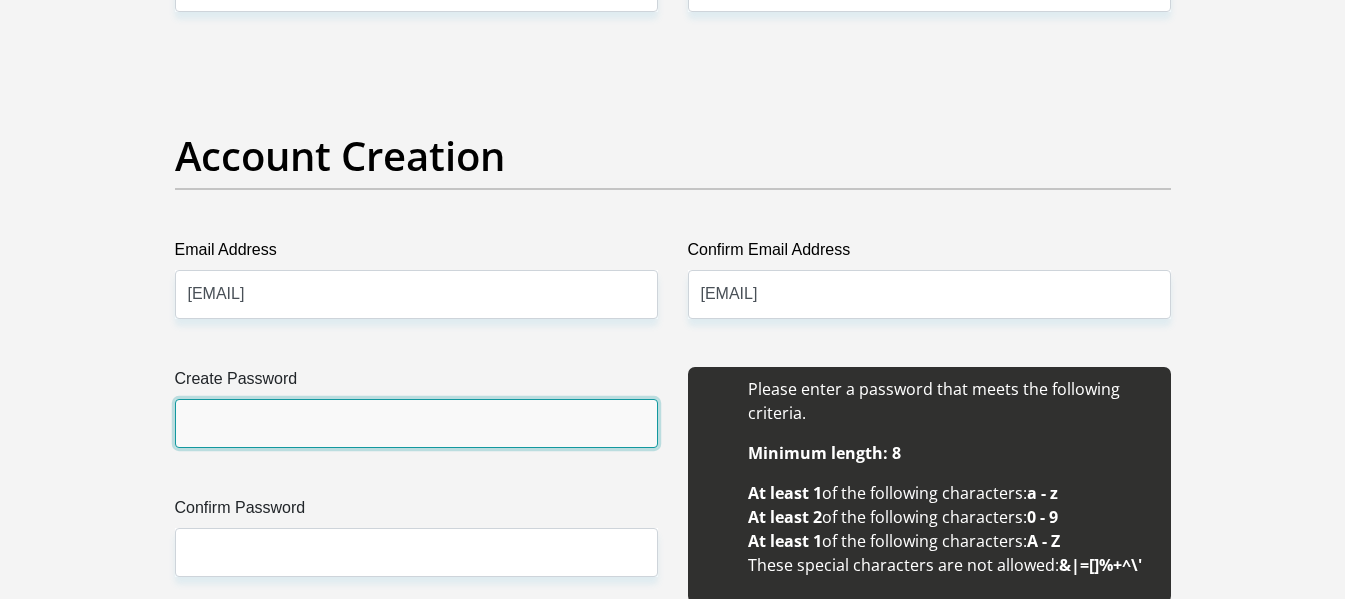 click on "Create Password" at bounding box center [416, 423] 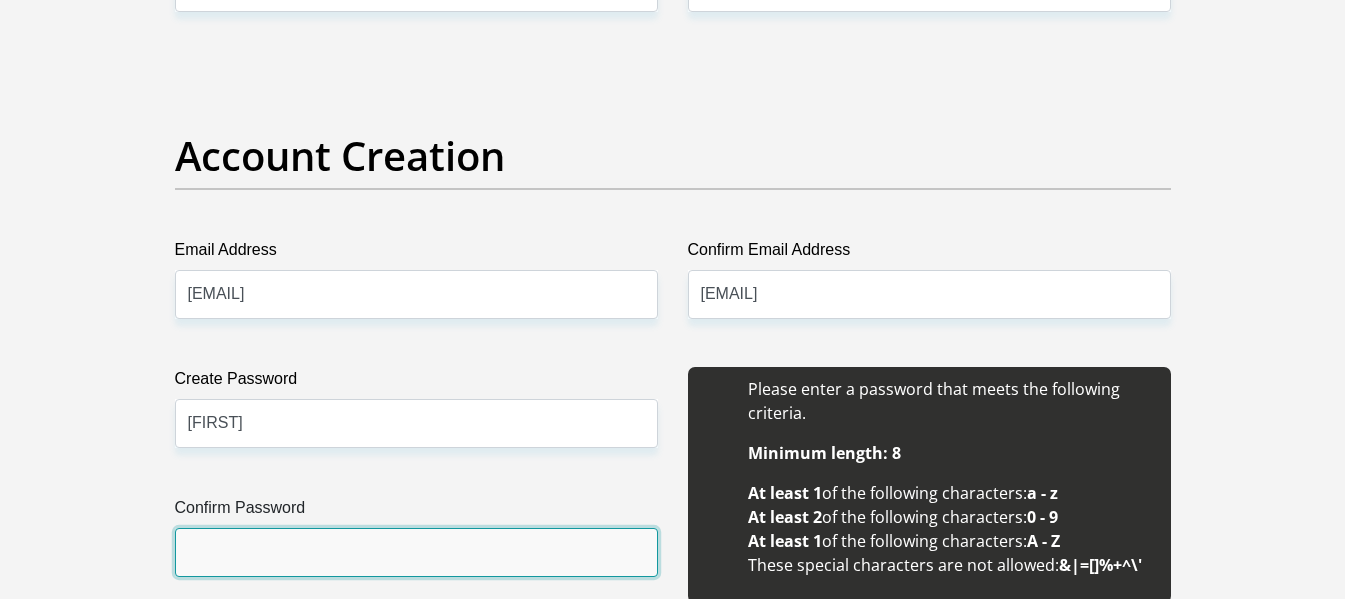 click on "Confirm Password" at bounding box center [416, 552] 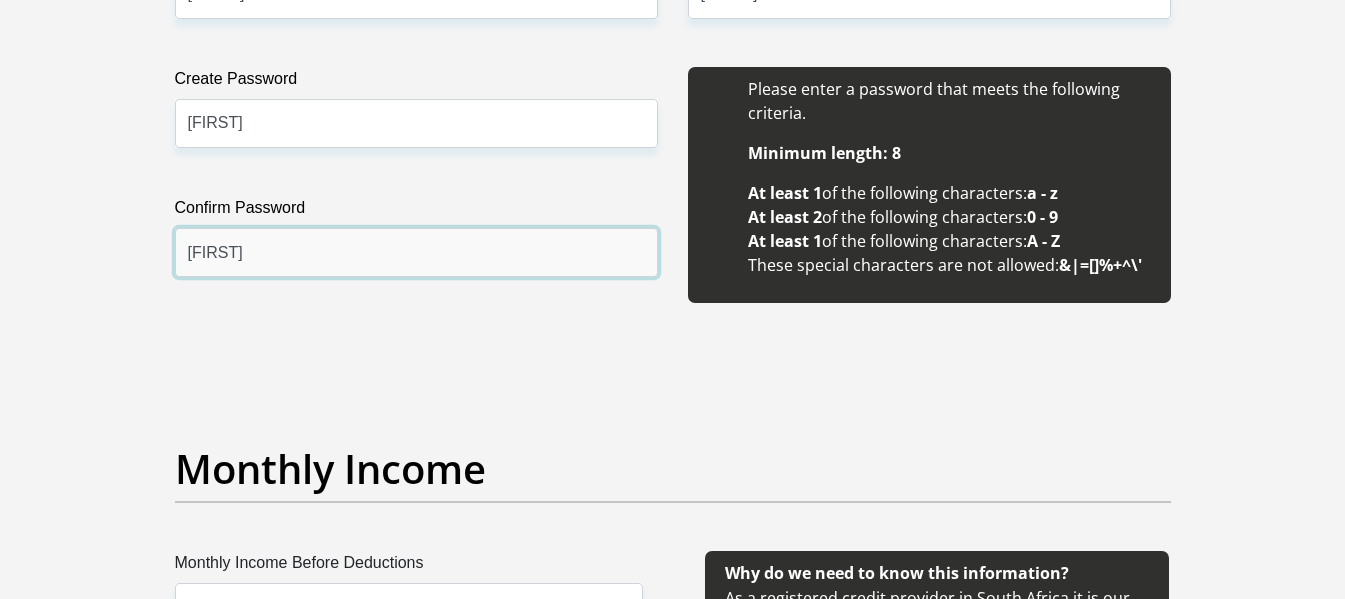 scroll, scrollTop: 2095, scrollLeft: 0, axis: vertical 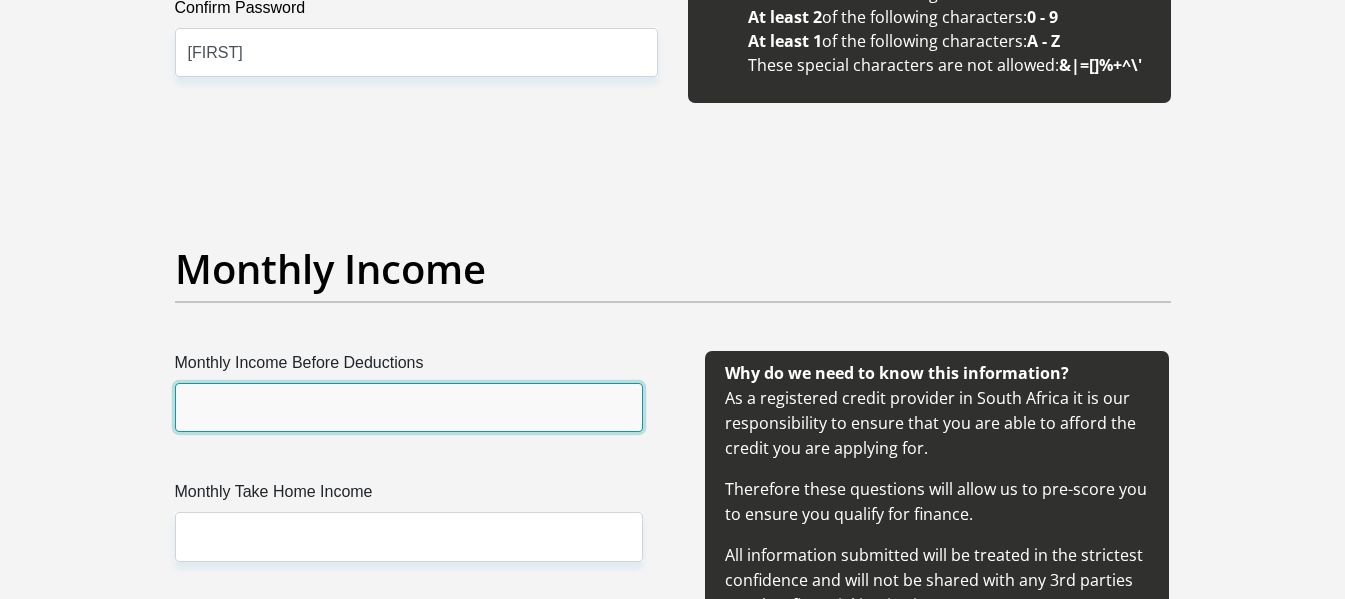 click on "Monthly Income Before Deductions" at bounding box center (409, 407) 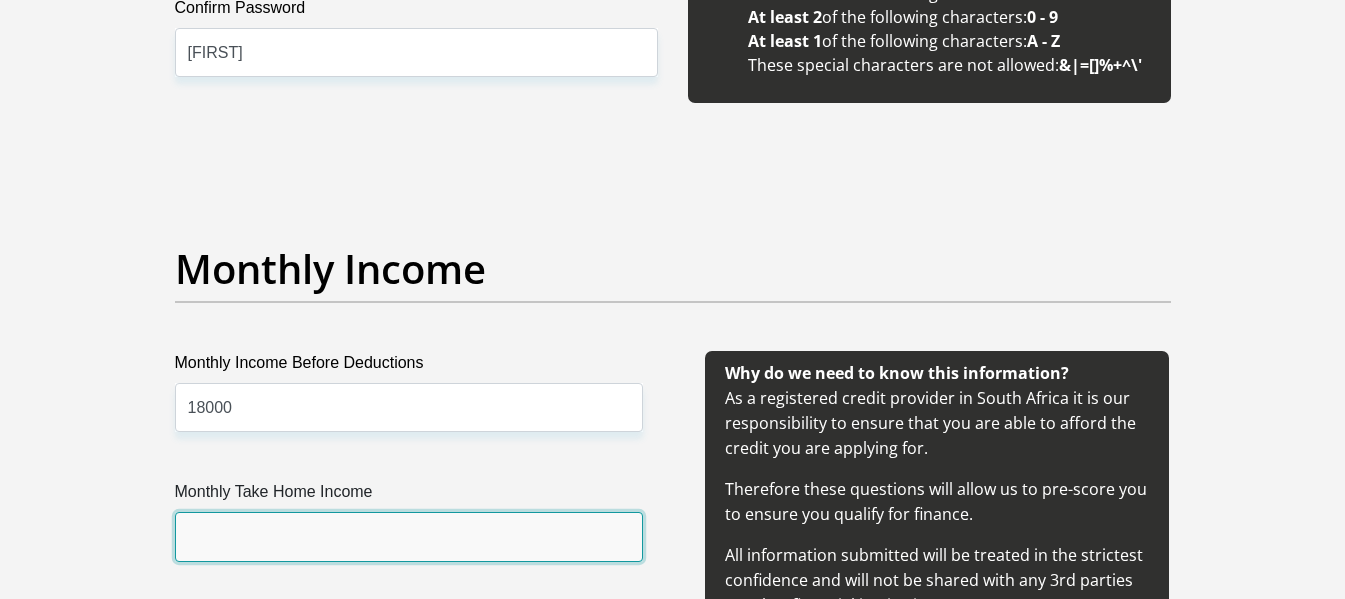 click on "Monthly Take Home Income" at bounding box center (409, 536) 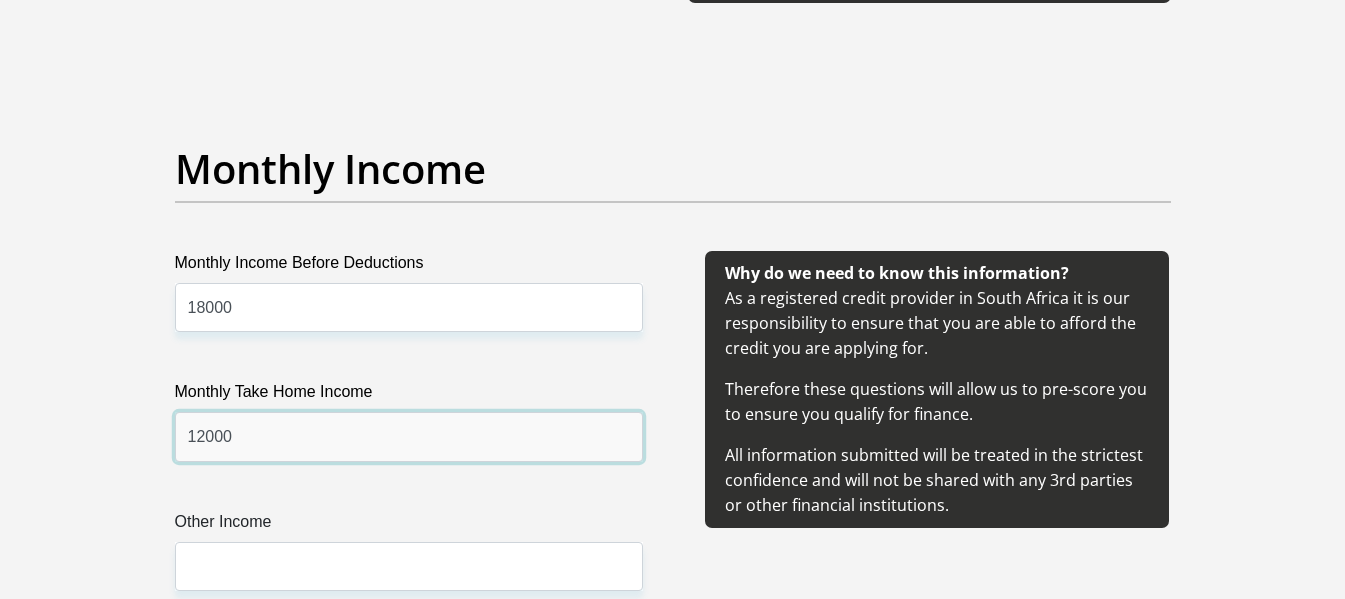 scroll, scrollTop: 2295, scrollLeft: 0, axis: vertical 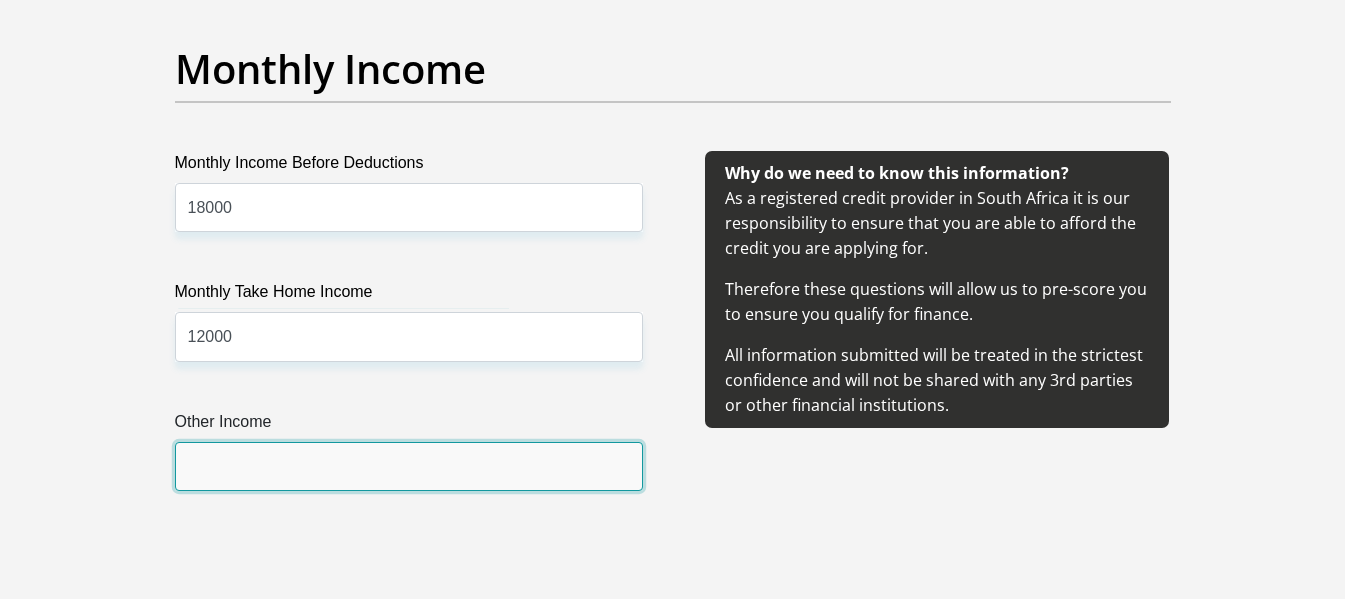 click on "Other Income" at bounding box center [409, 466] 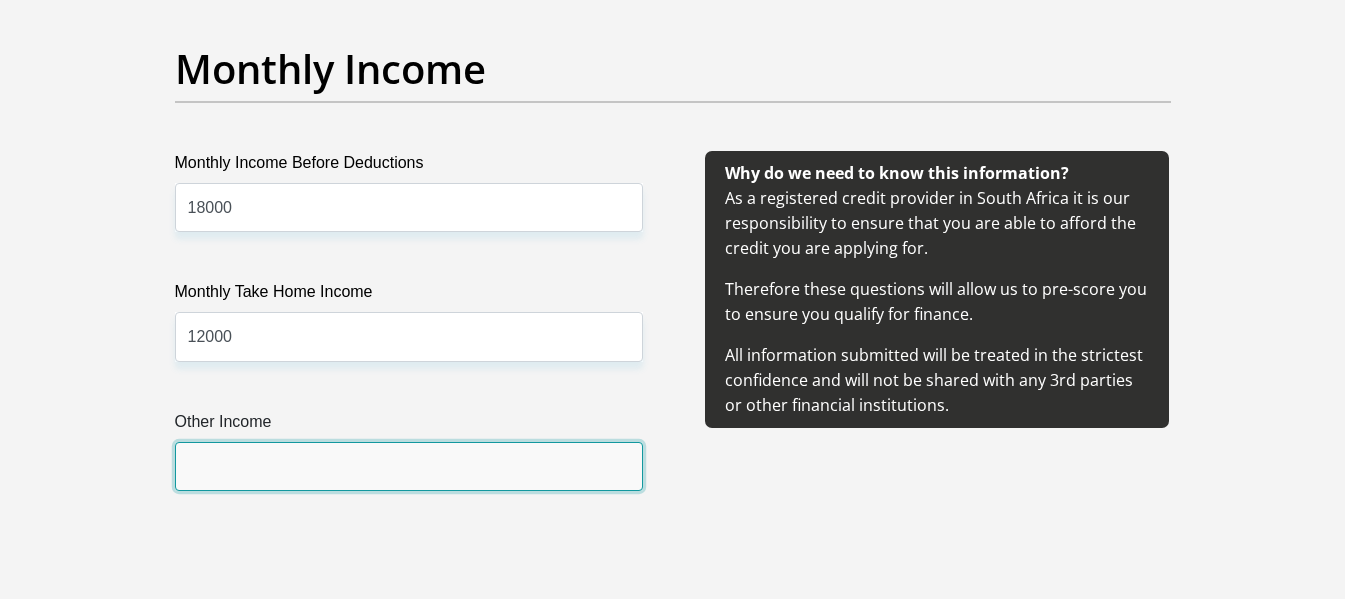 type on "0" 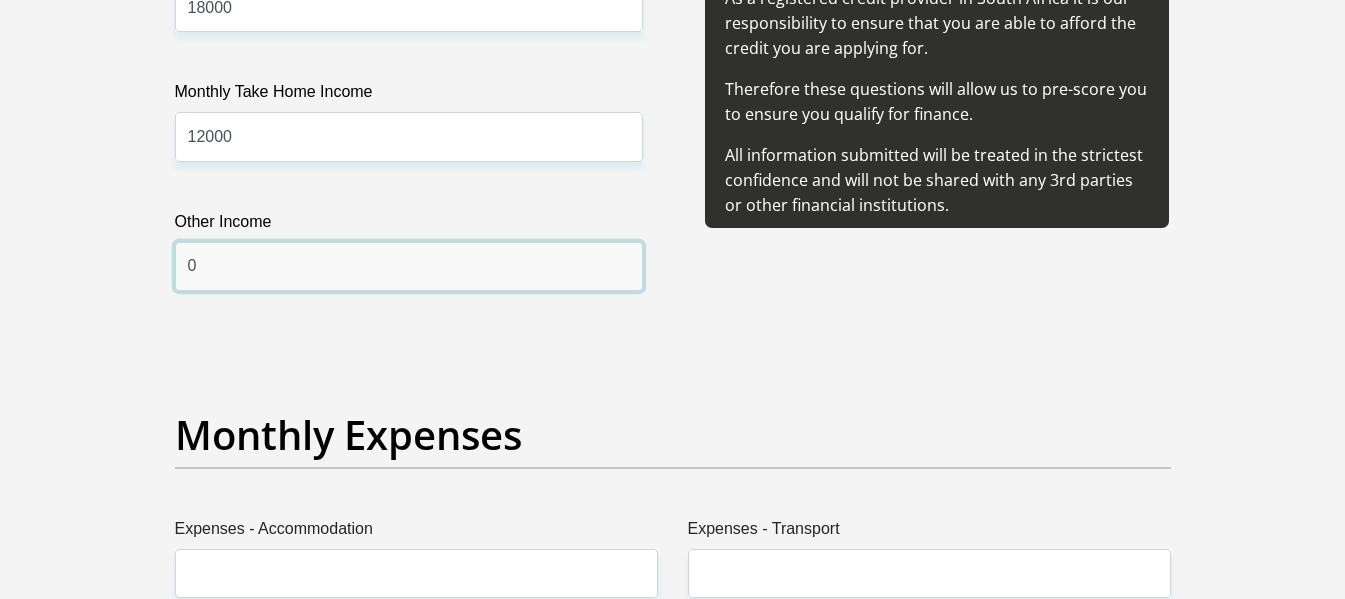 scroll, scrollTop: 2595, scrollLeft: 0, axis: vertical 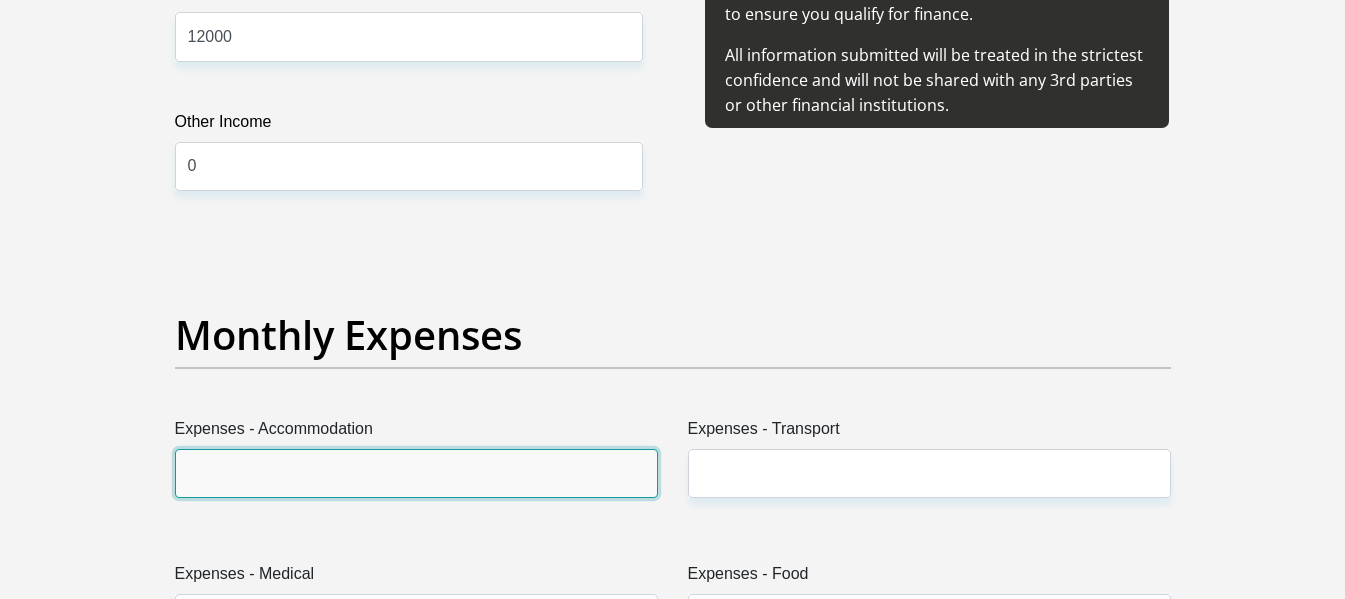 click on "Expenses - Accommodation" at bounding box center (416, 473) 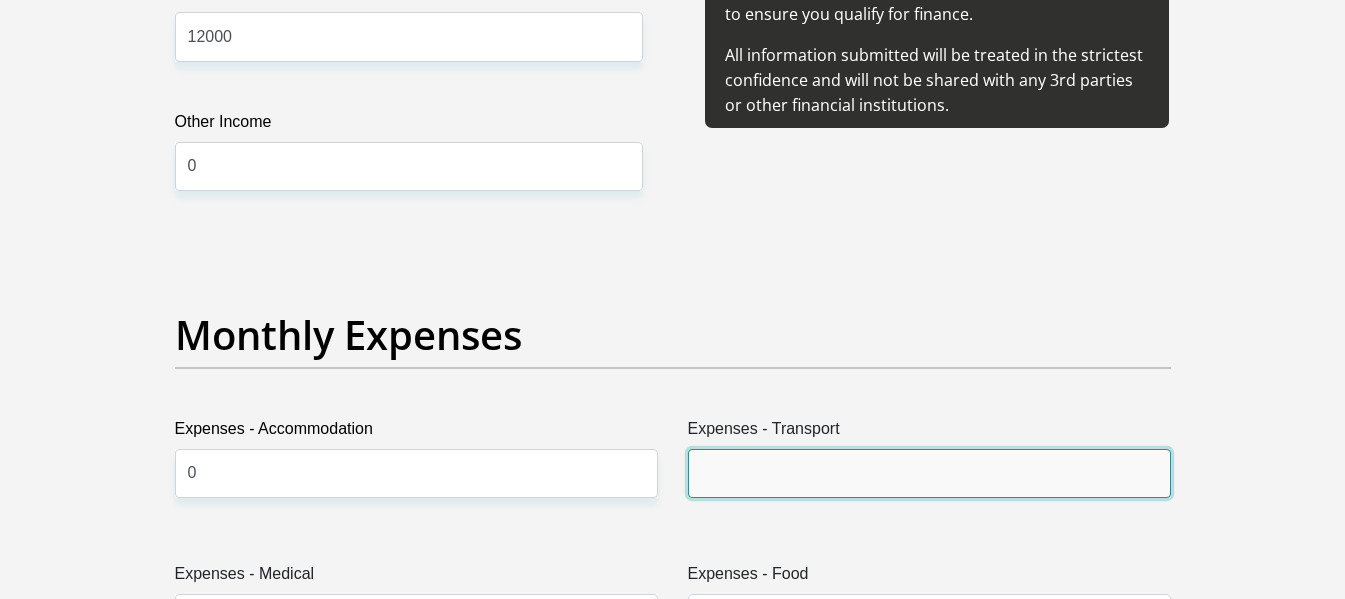 click on "Expenses - Transport" at bounding box center [929, 473] 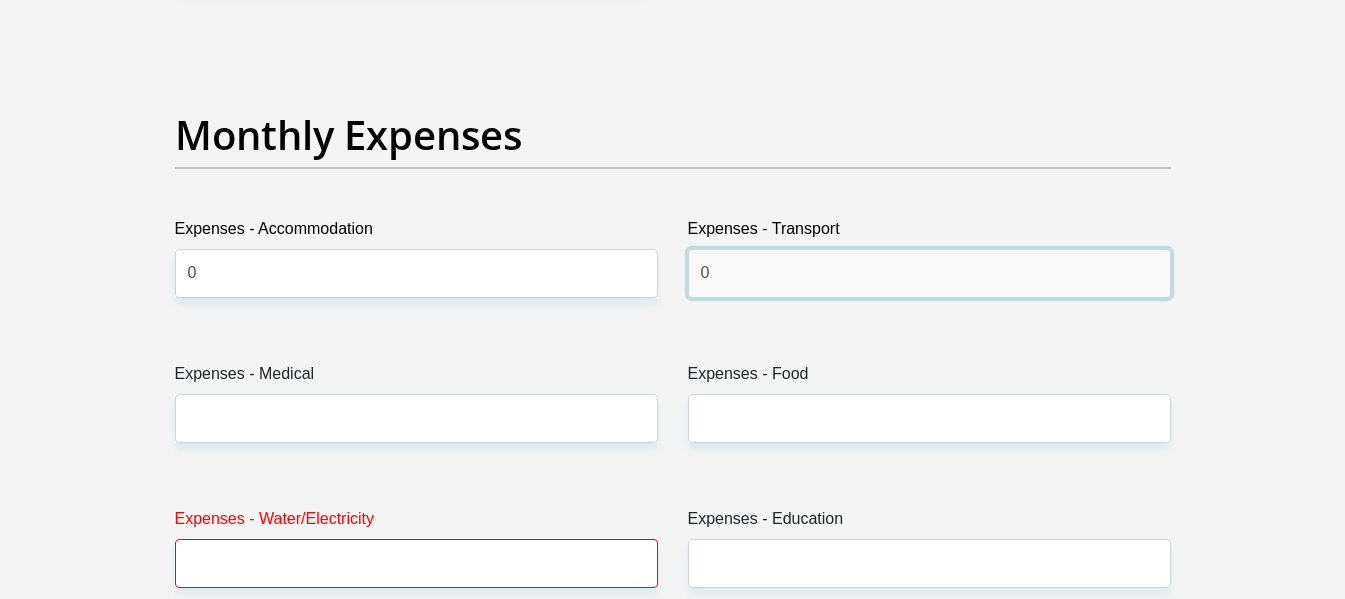 scroll, scrollTop: 2895, scrollLeft: 0, axis: vertical 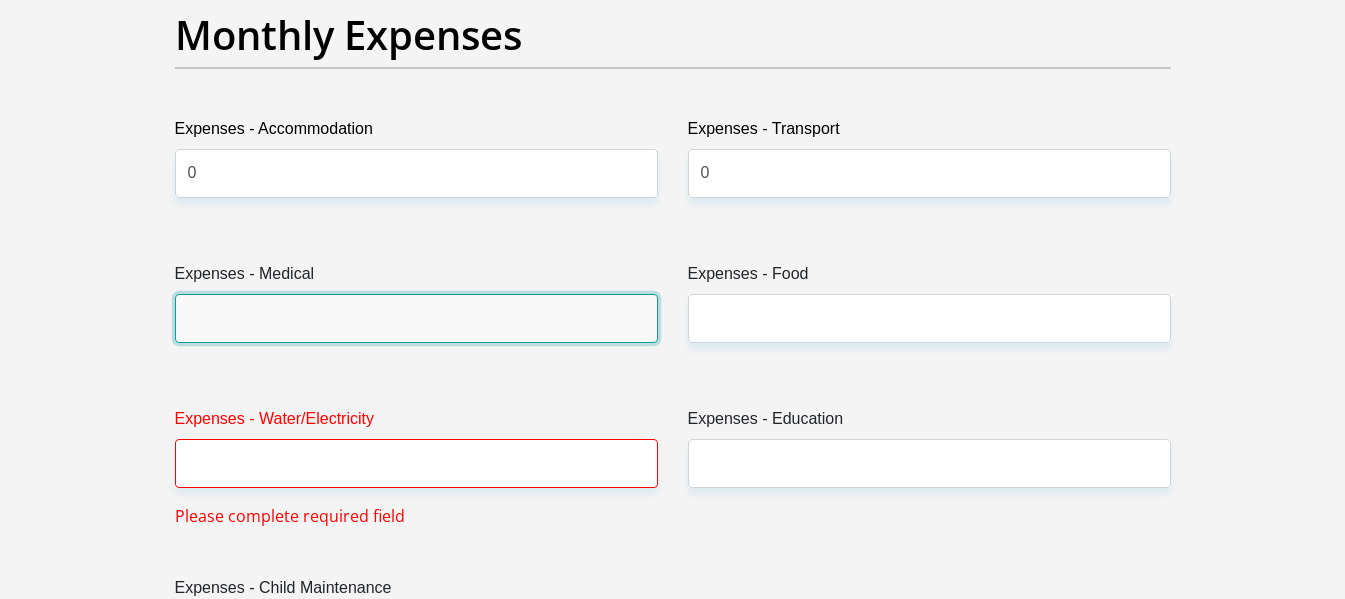 click on "Expenses - Medical" at bounding box center [416, 318] 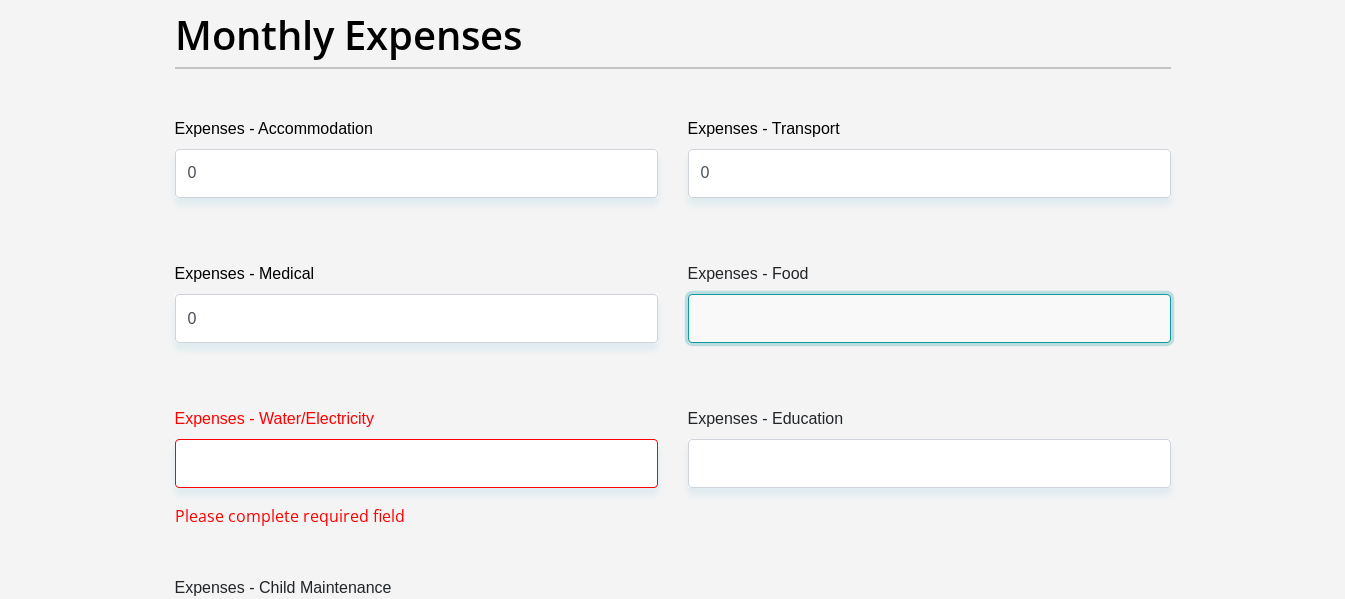 click on "Expenses - Food" at bounding box center (929, 318) 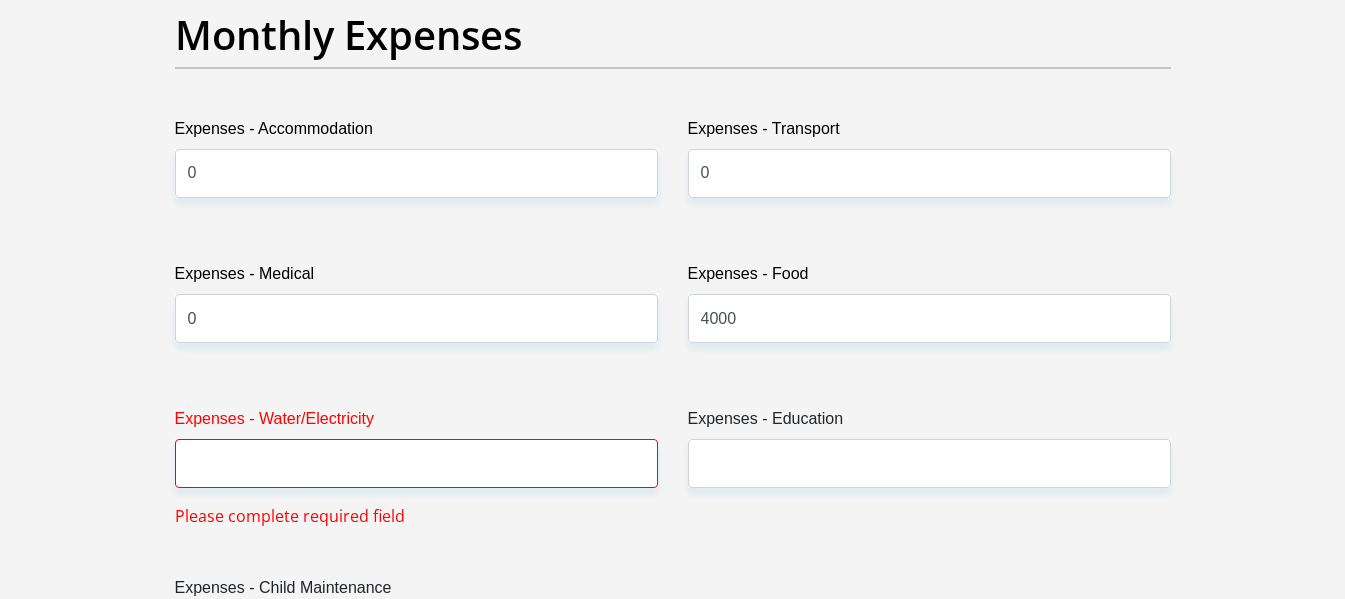click on "Expenses - Water/Electricity
Please complete required field" at bounding box center [416, 467] 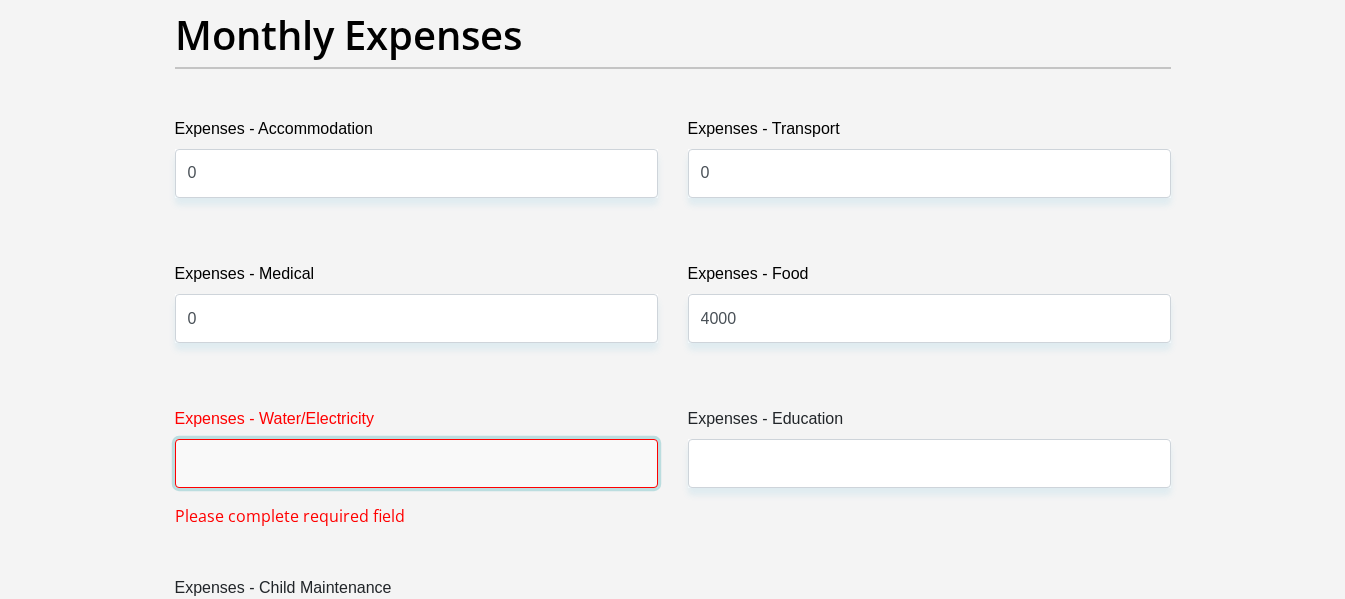 click on "Expenses - Water/Electricity" at bounding box center [416, 463] 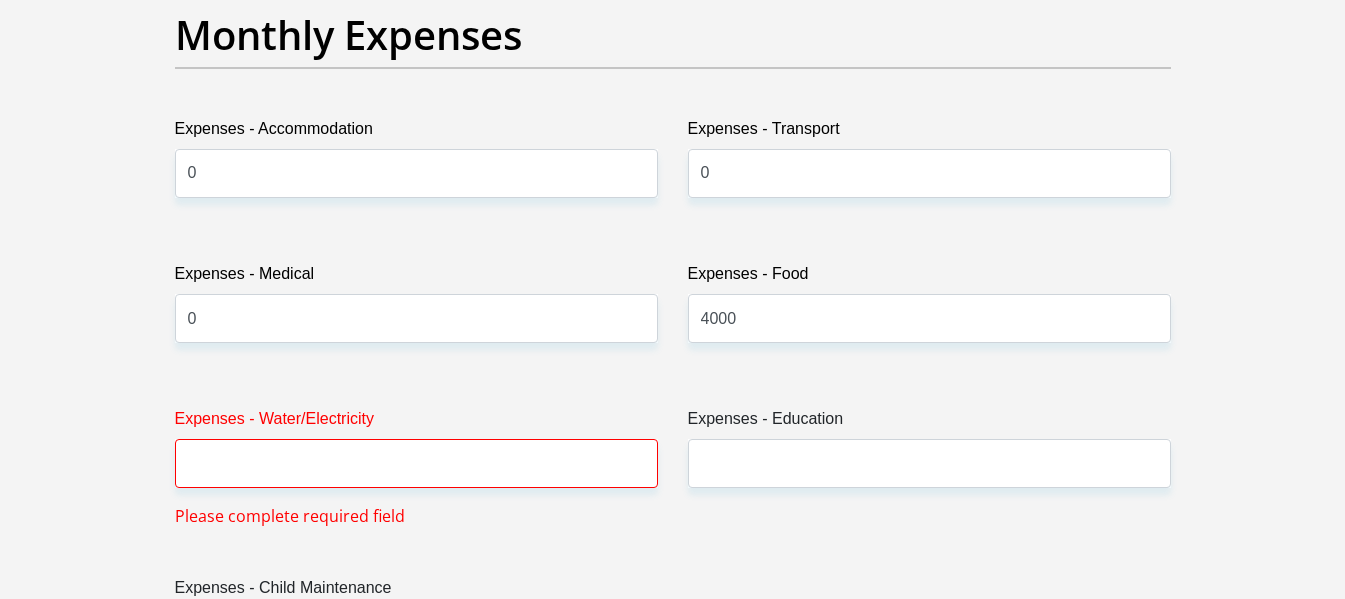 click on "Title
Mr
Ms
Mrs
Dr
Other
First Name
CHARMAINE
Surname
WEIDEMAN
ID Number
8707220118089
Please input valid ID number
Race
Black
Coloured
Indian
White
Other
Contact Number
0764887357
Please input valid contact number
Nationality
South Africa
Afghanistan
Aland Islands  Albania  Aruba" at bounding box center [673, 684] 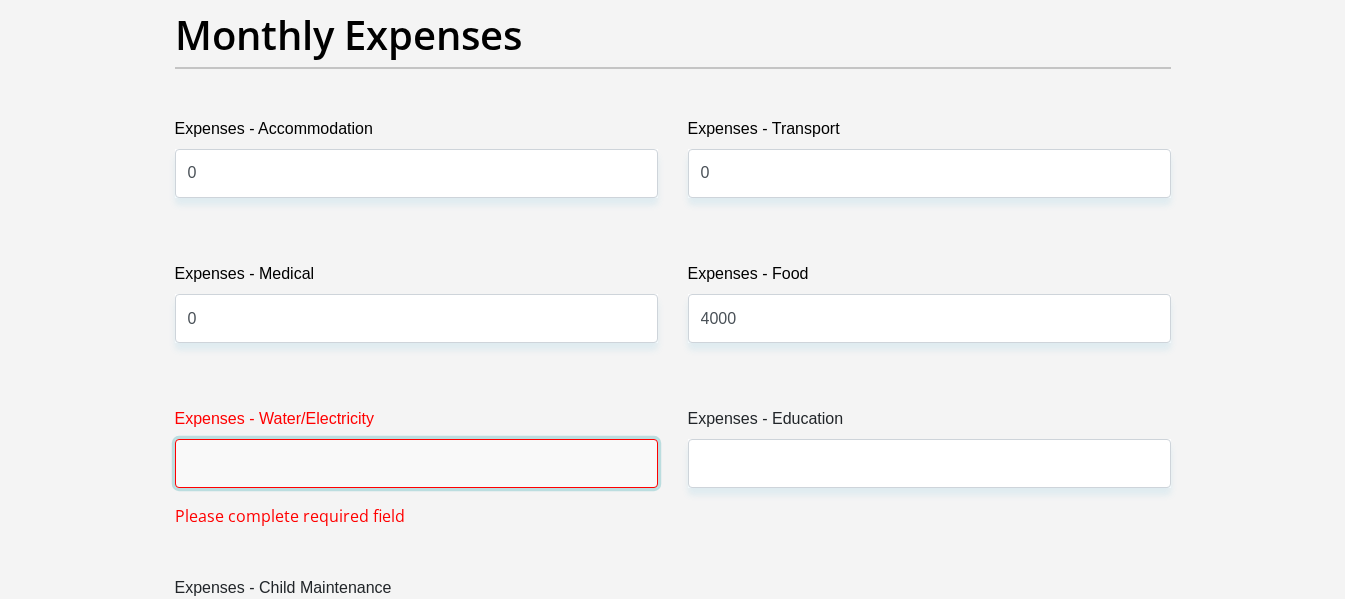 click on "Expenses - Water/Electricity" at bounding box center [416, 463] 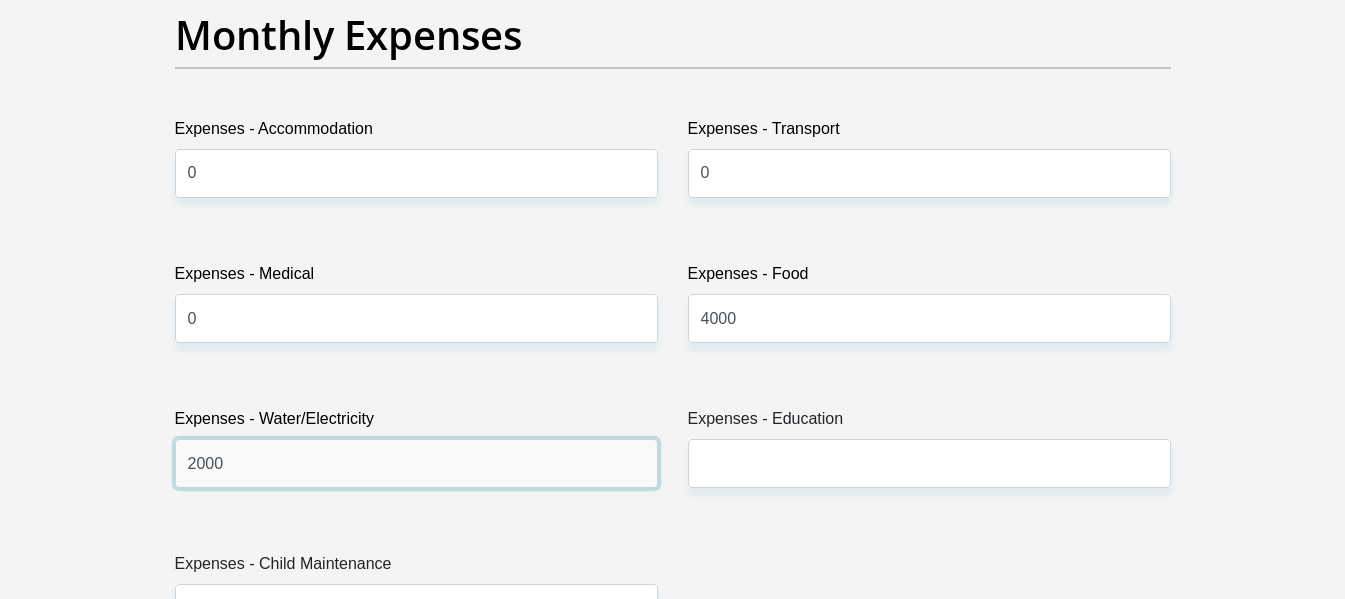 type on "2000" 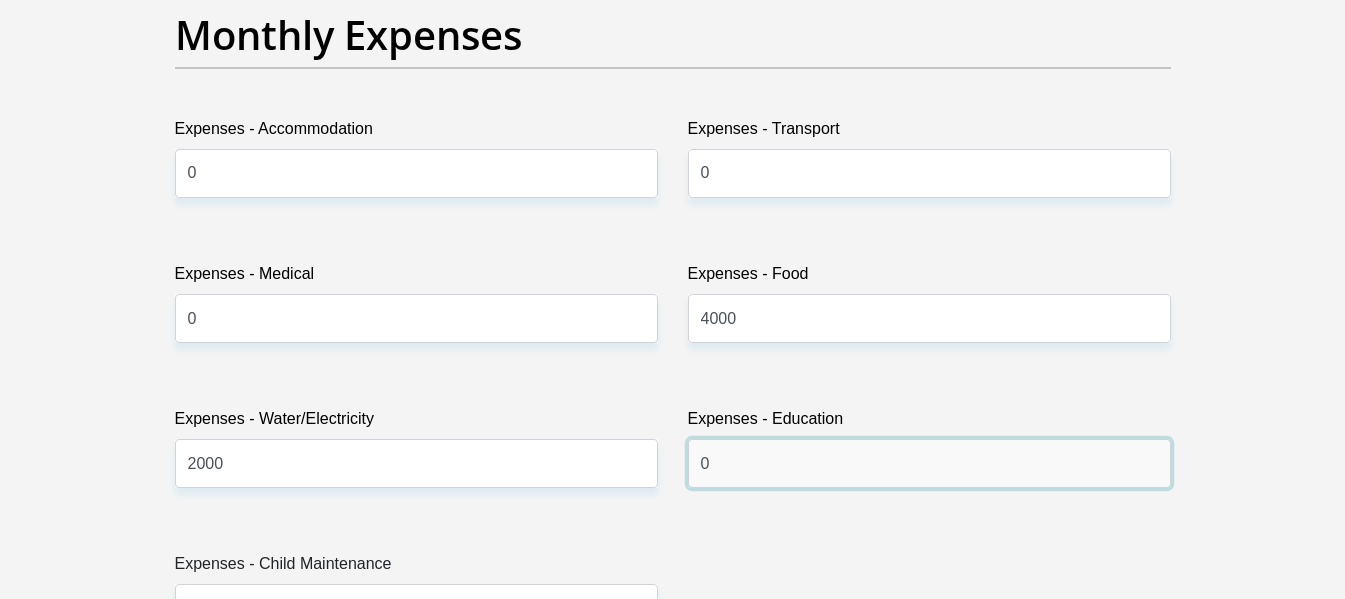 type on "0" 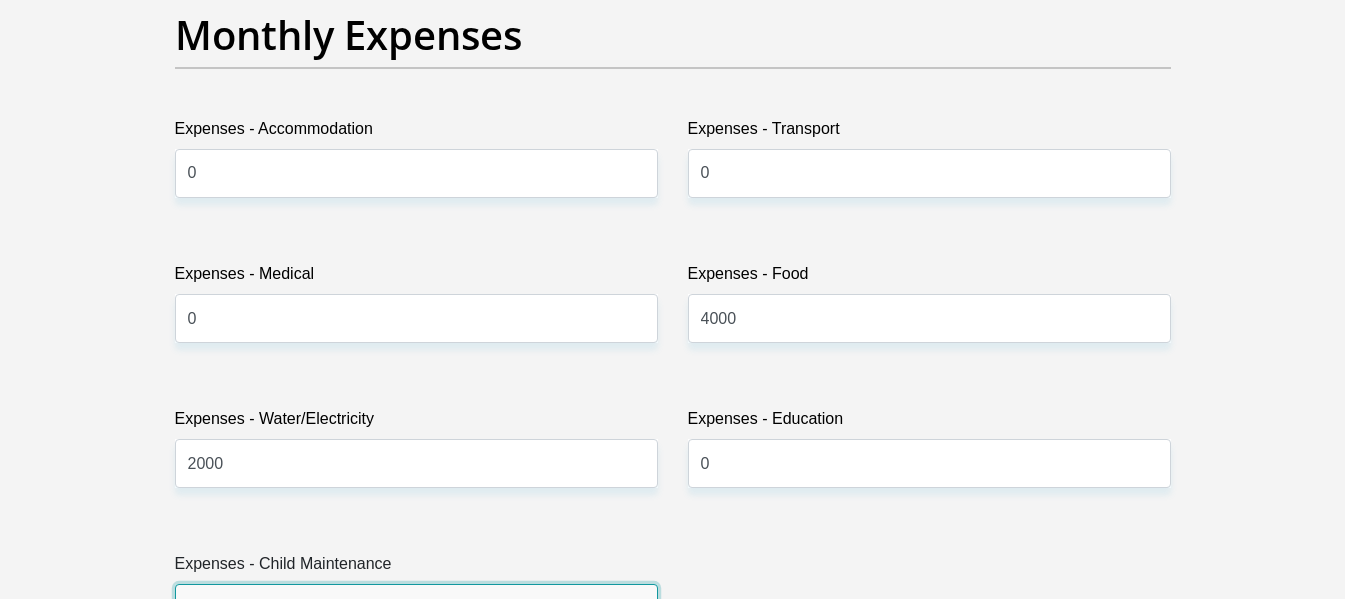 scroll, scrollTop: 2930, scrollLeft: 0, axis: vertical 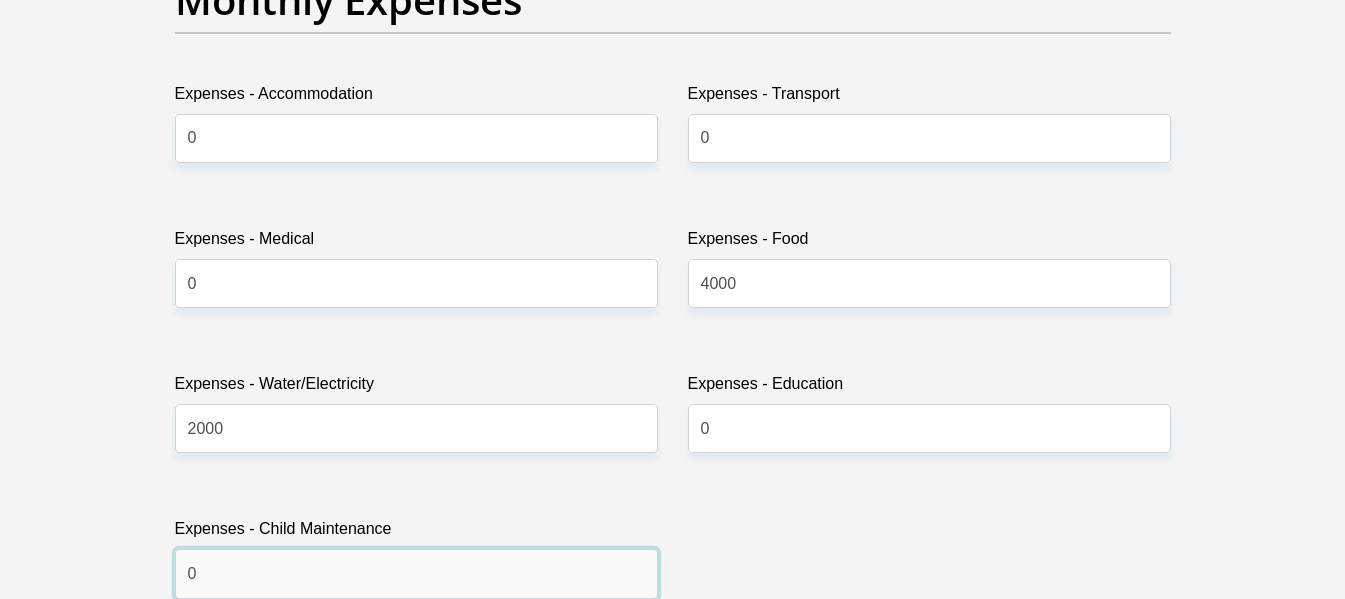 type on "0" 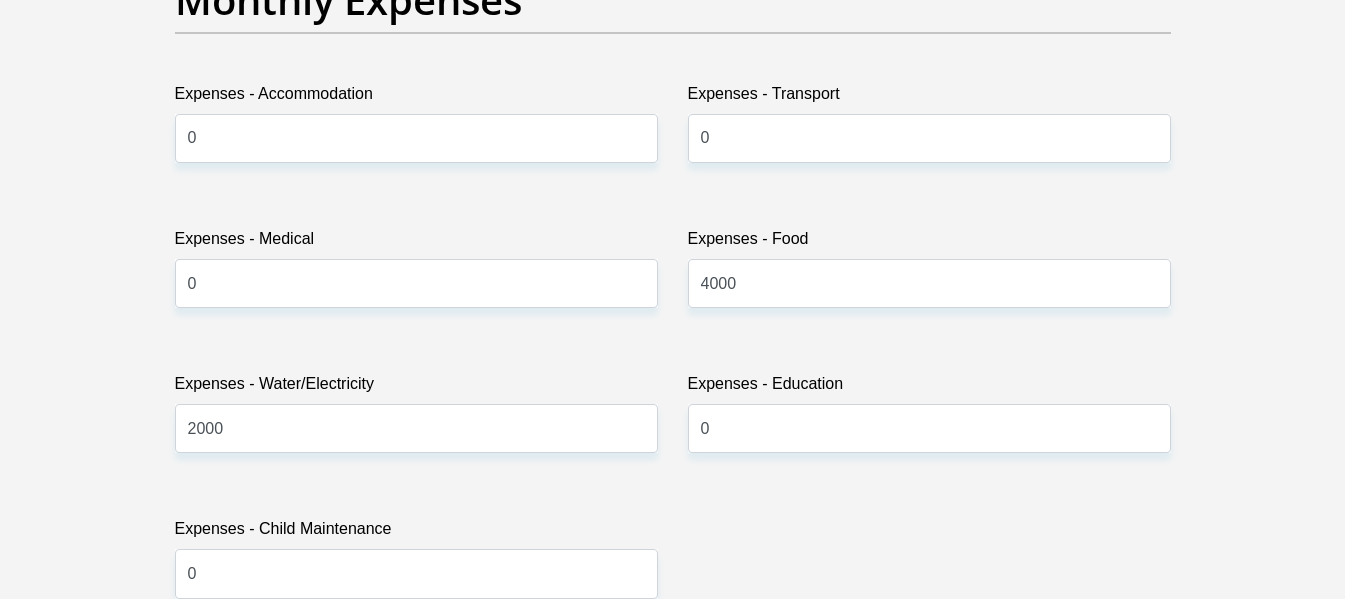 scroll, scrollTop: 3512, scrollLeft: 0, axis: vertical 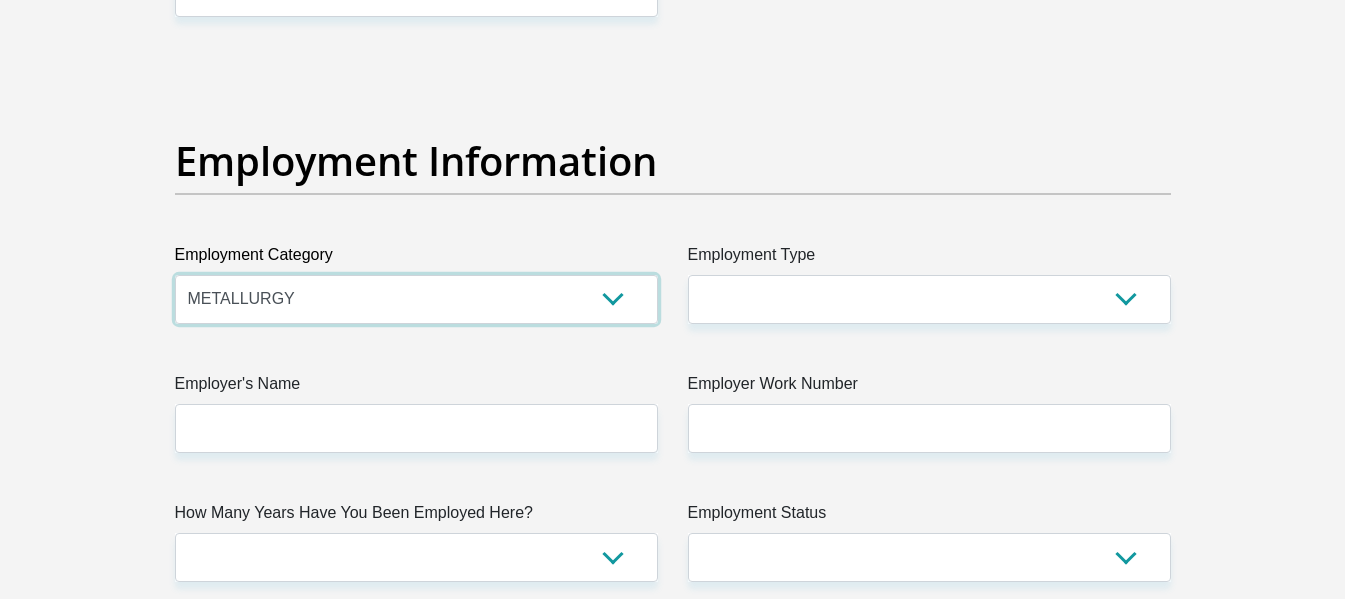select on "6" 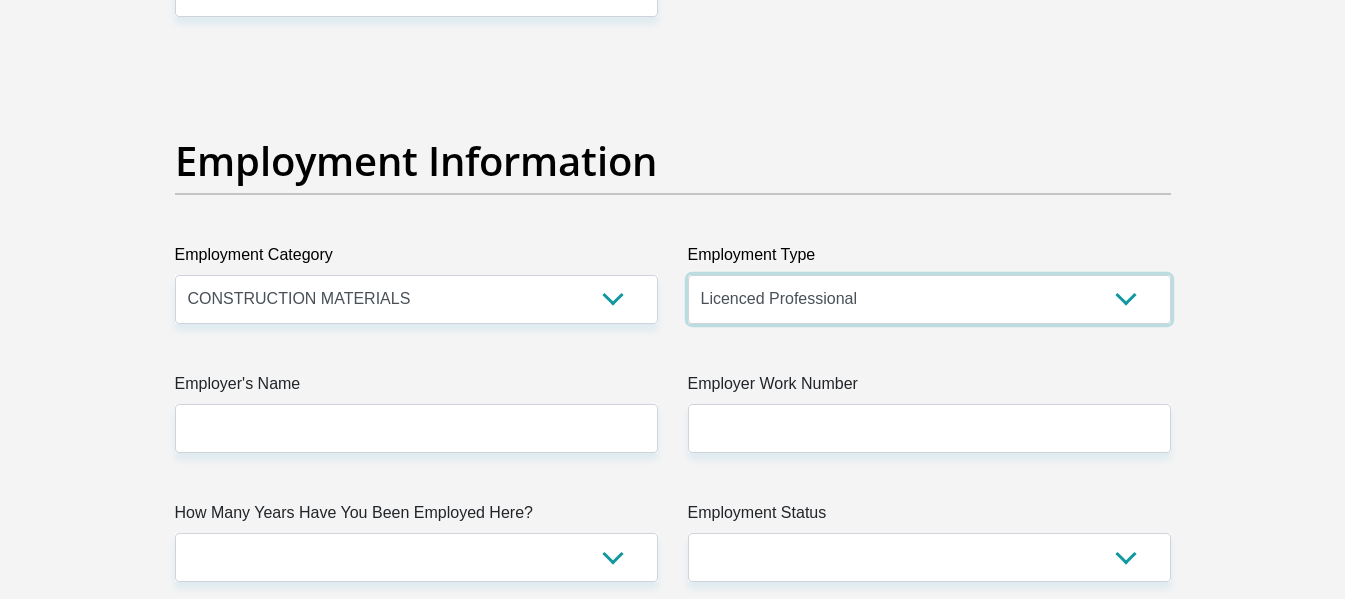 select on "Manager" 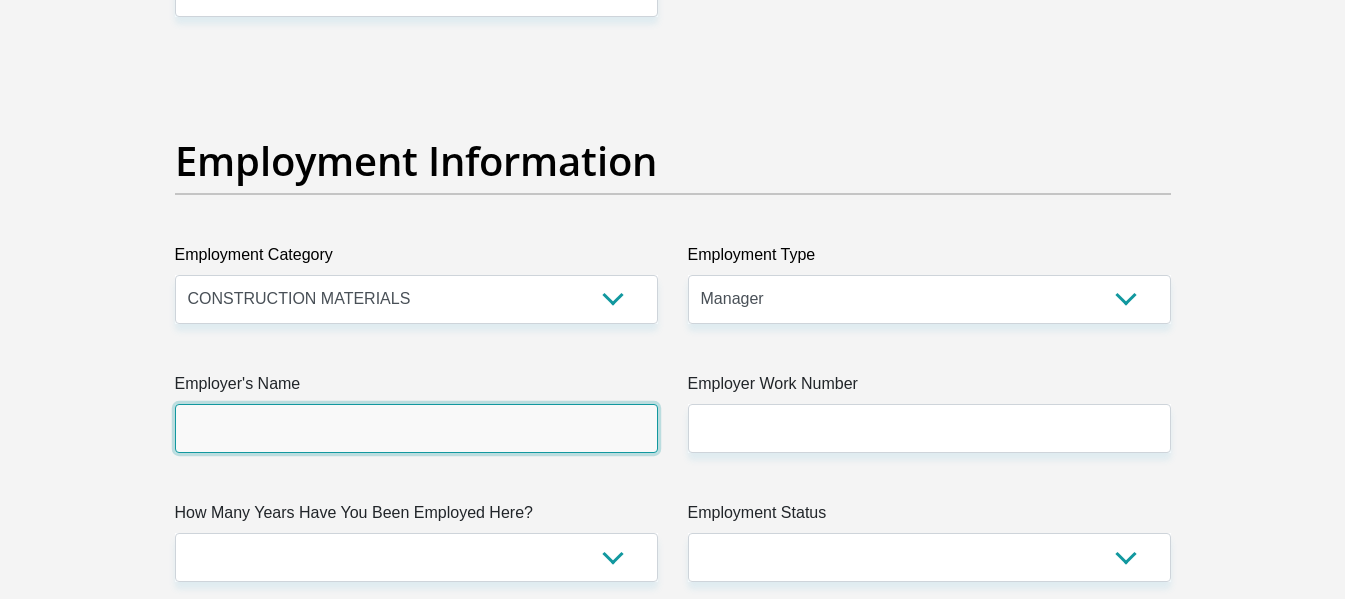 type on "WattleandDaub" 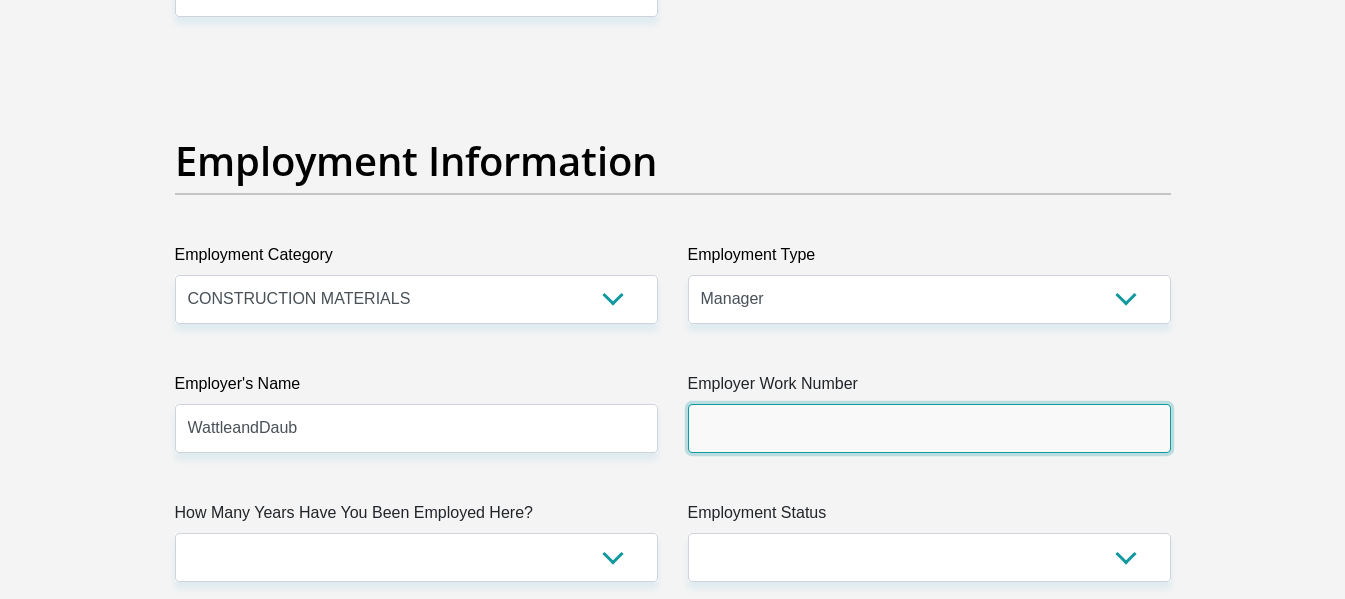 type on "0422940080" 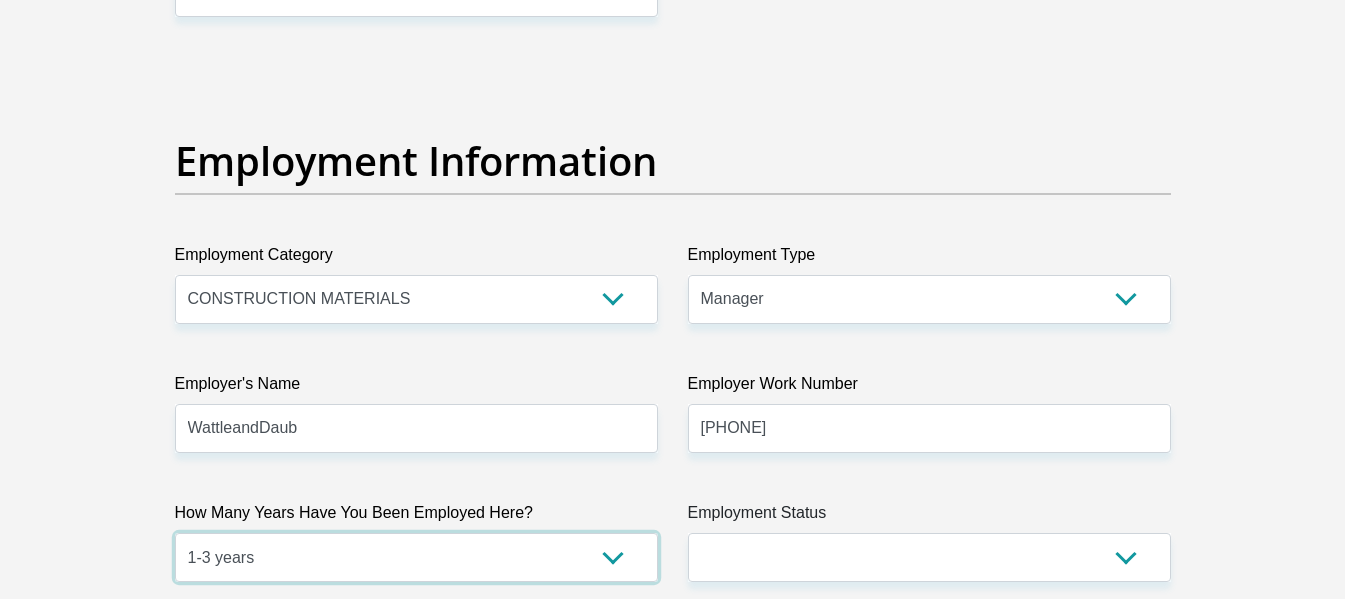 select on "48" 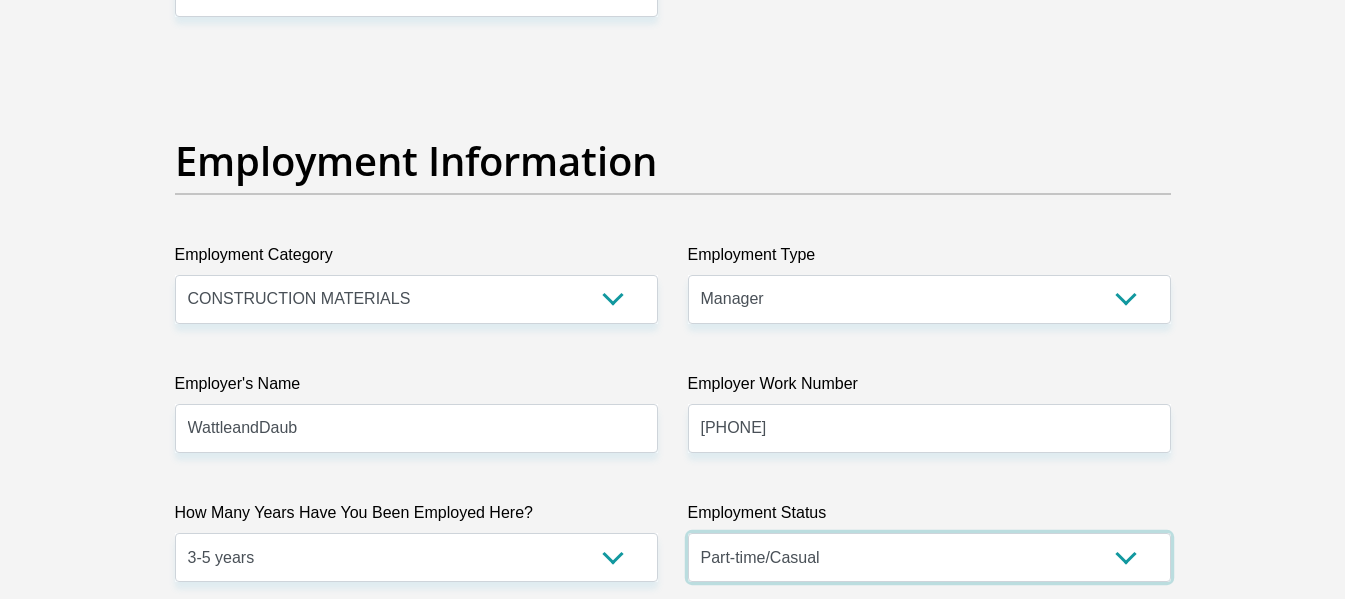 select on "1" 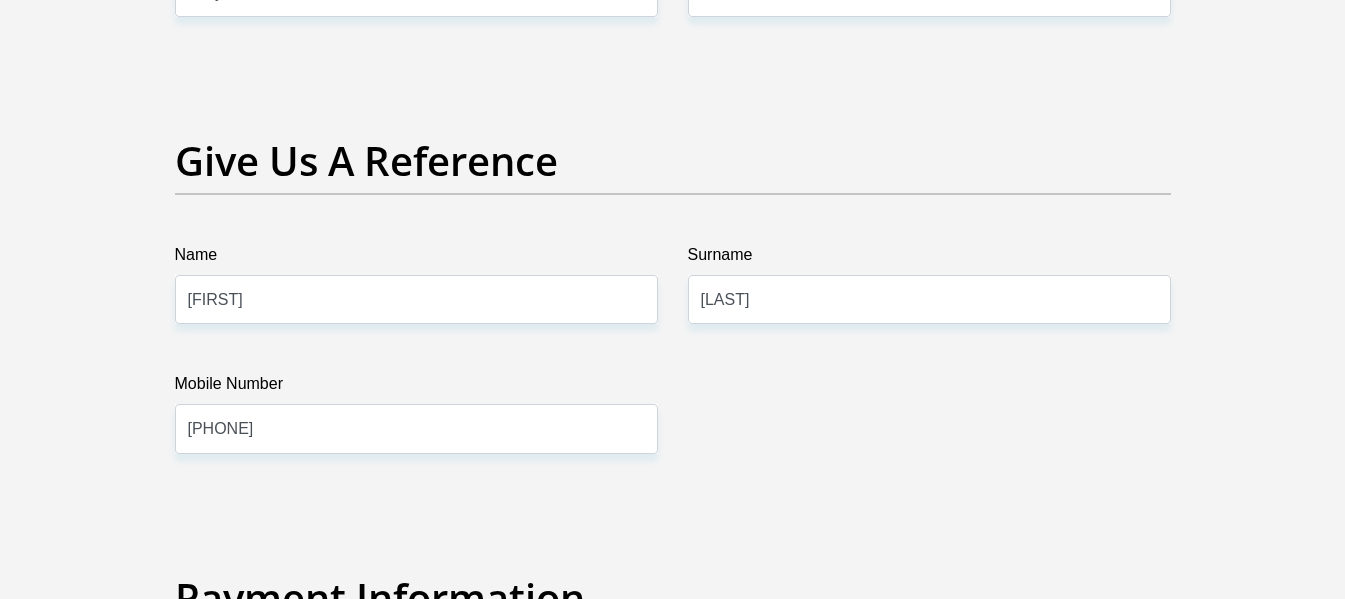 scroll, scrollTop: 4514, scrollLeft: 0, axis: vertical 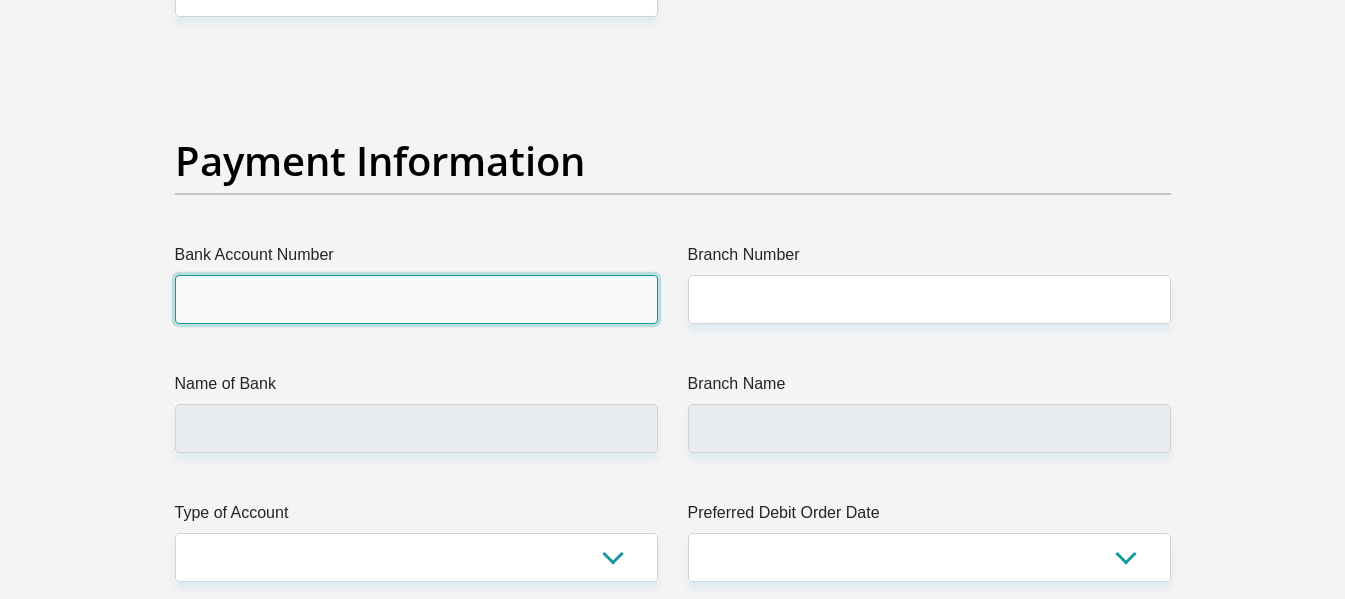 type on "1508981610" 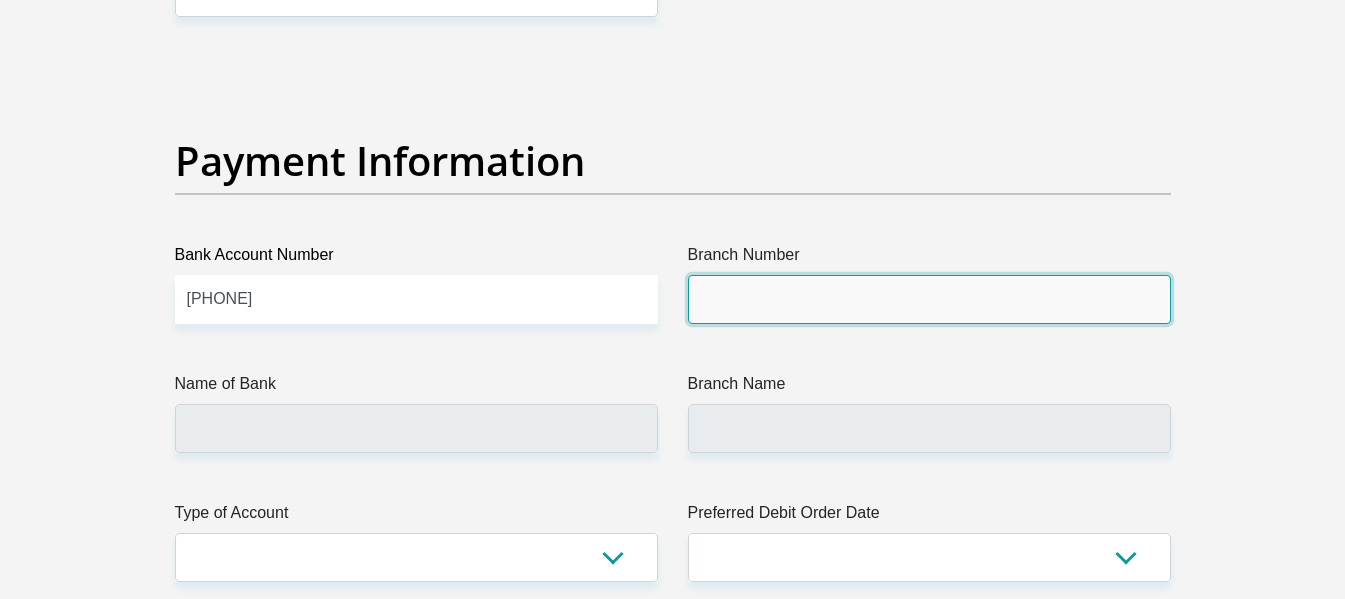 type on "470010" 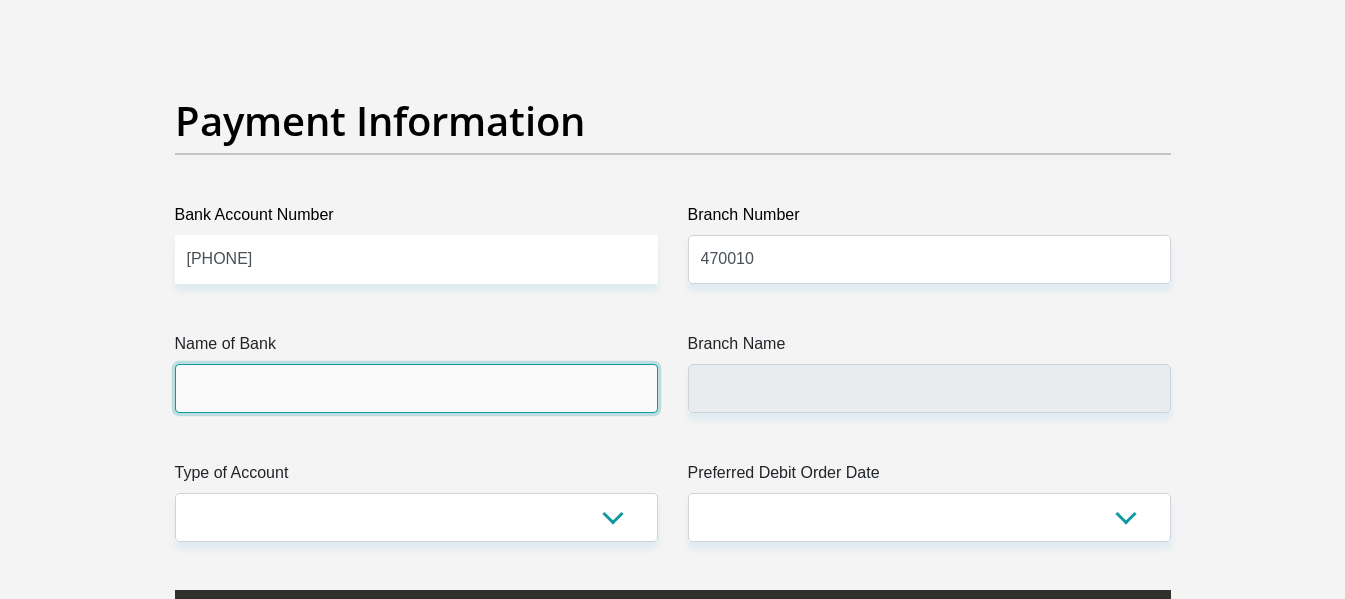 scroll, scrollTop: 4594, scrollLeft: 0, axis: vertical 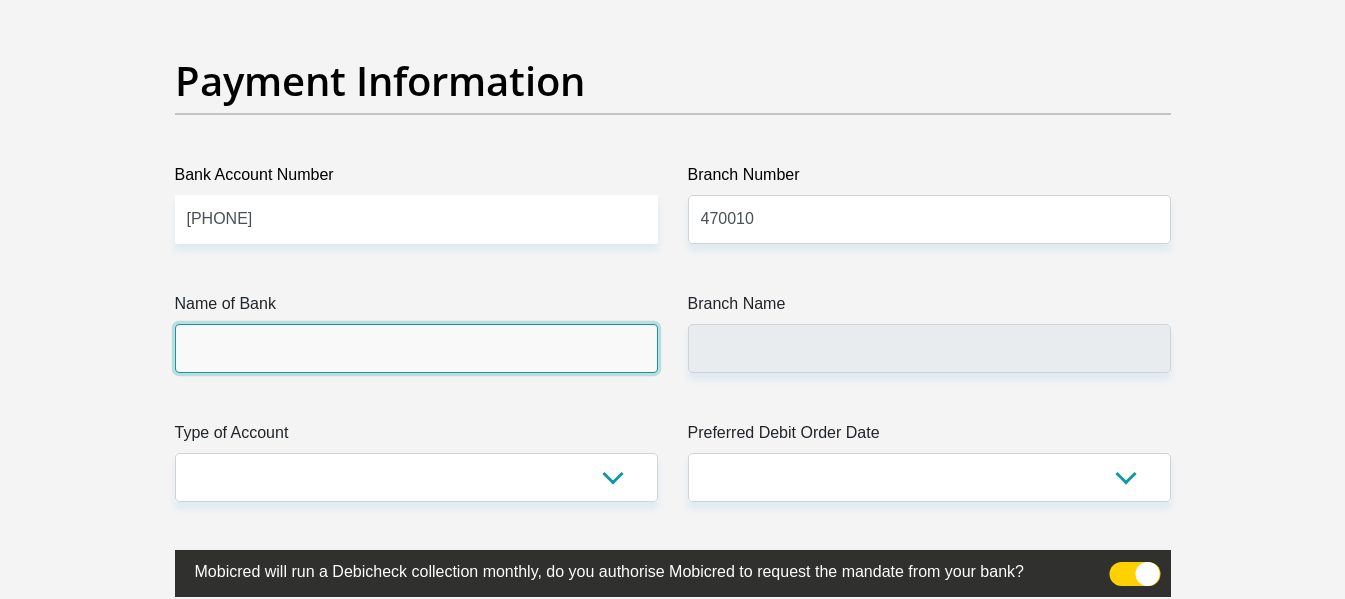 type on "CAPITEC BANK LIMITED" 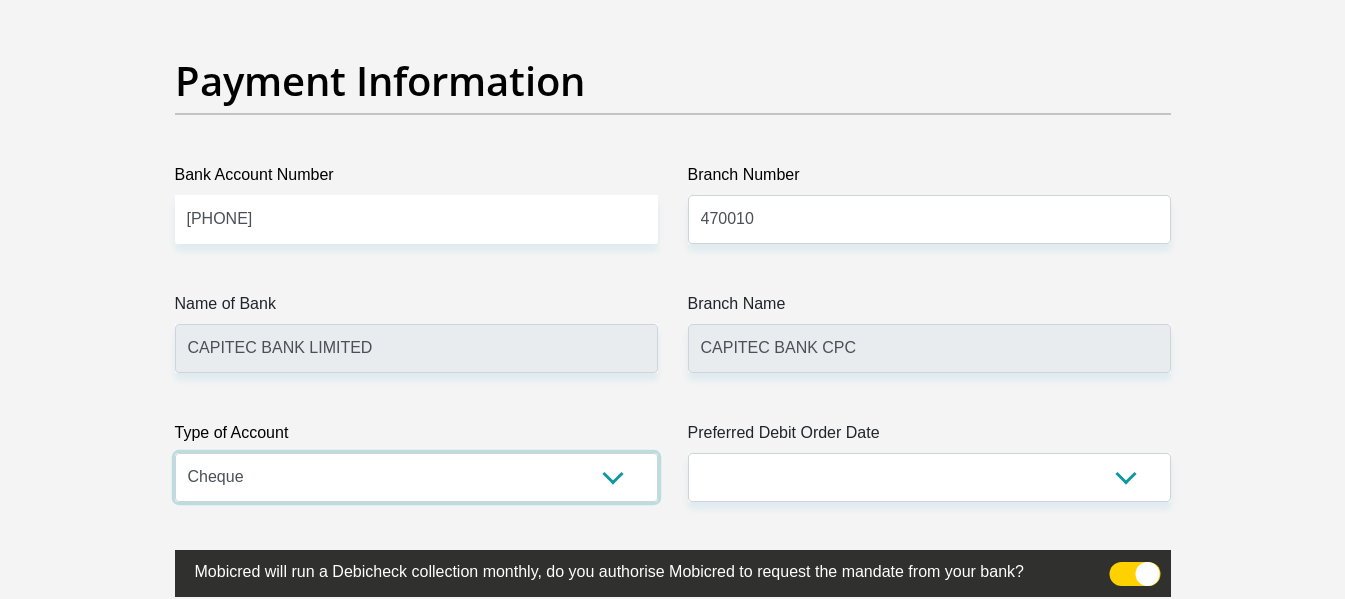 select on "SAV" 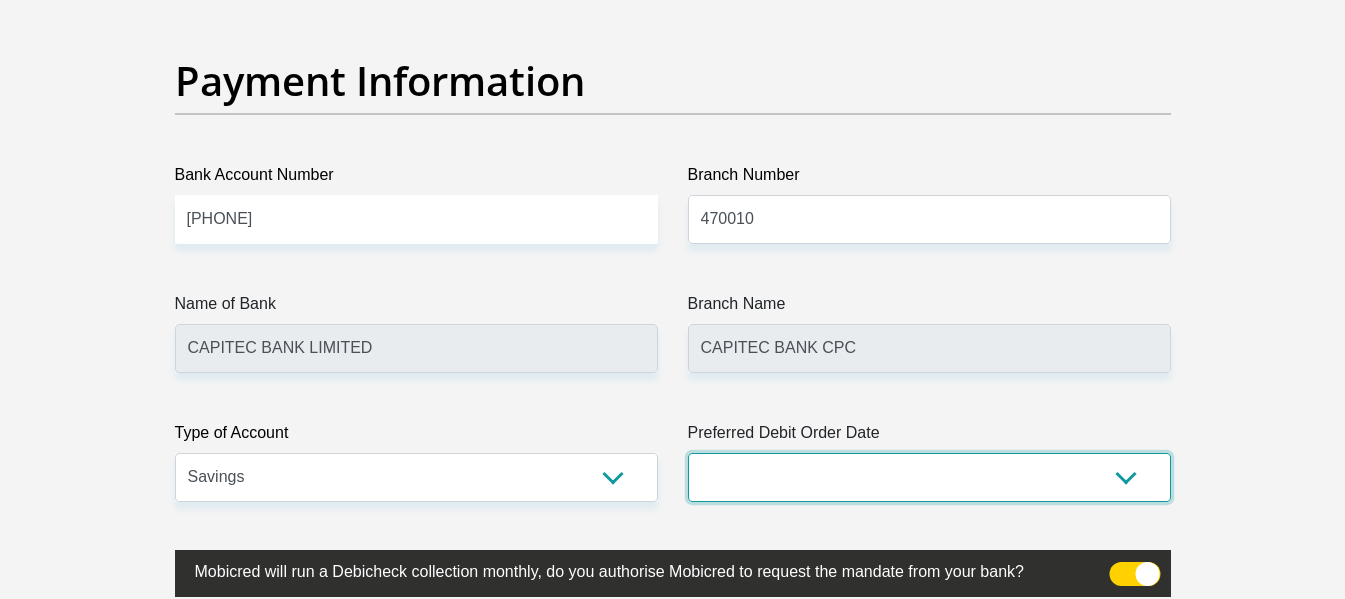 select on "1" 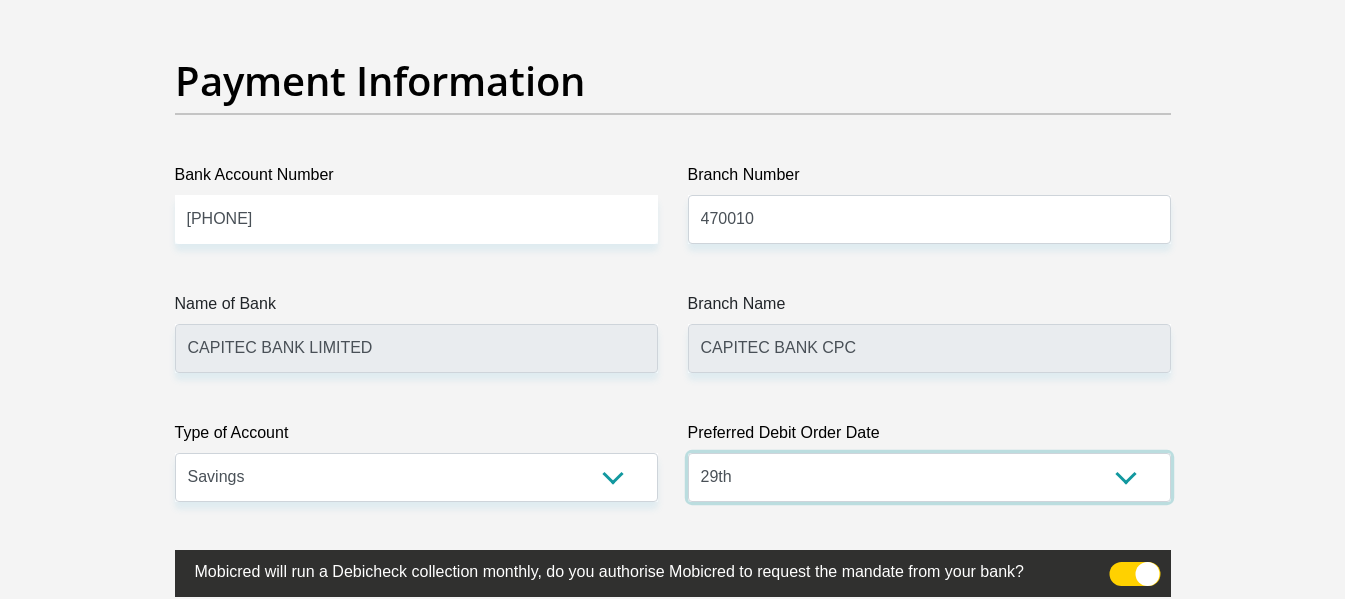 select on "30" 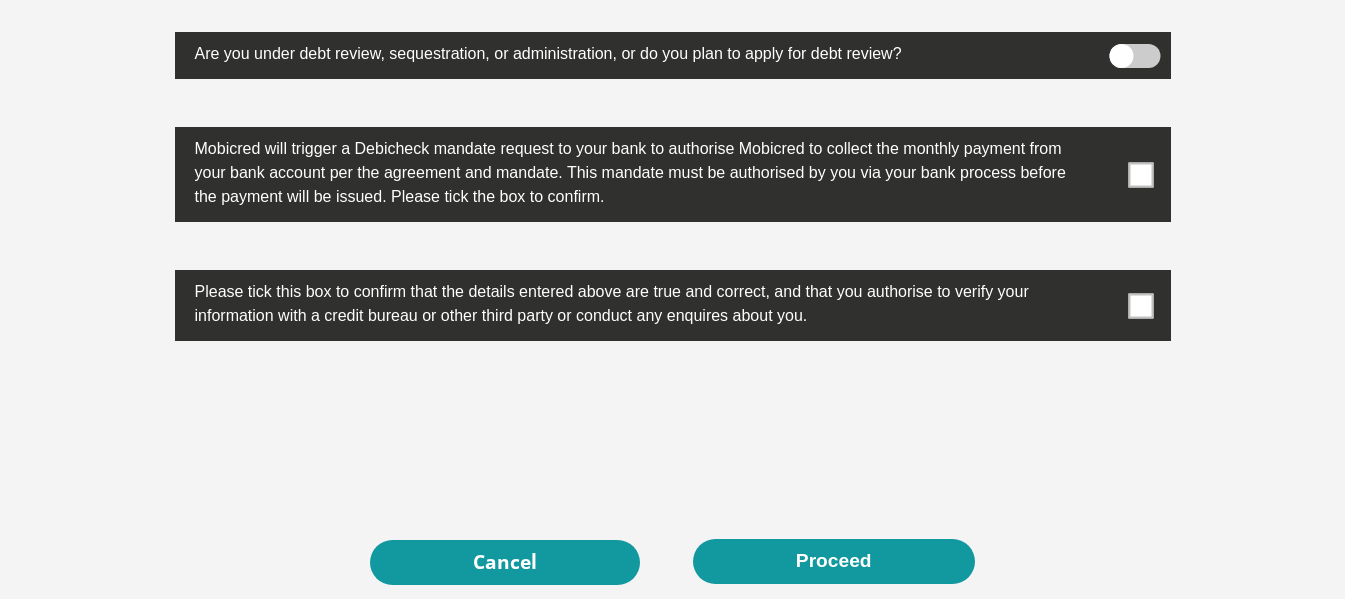 scroll, scrollTop: 6434, scrollLeft: 0, axis: vertical 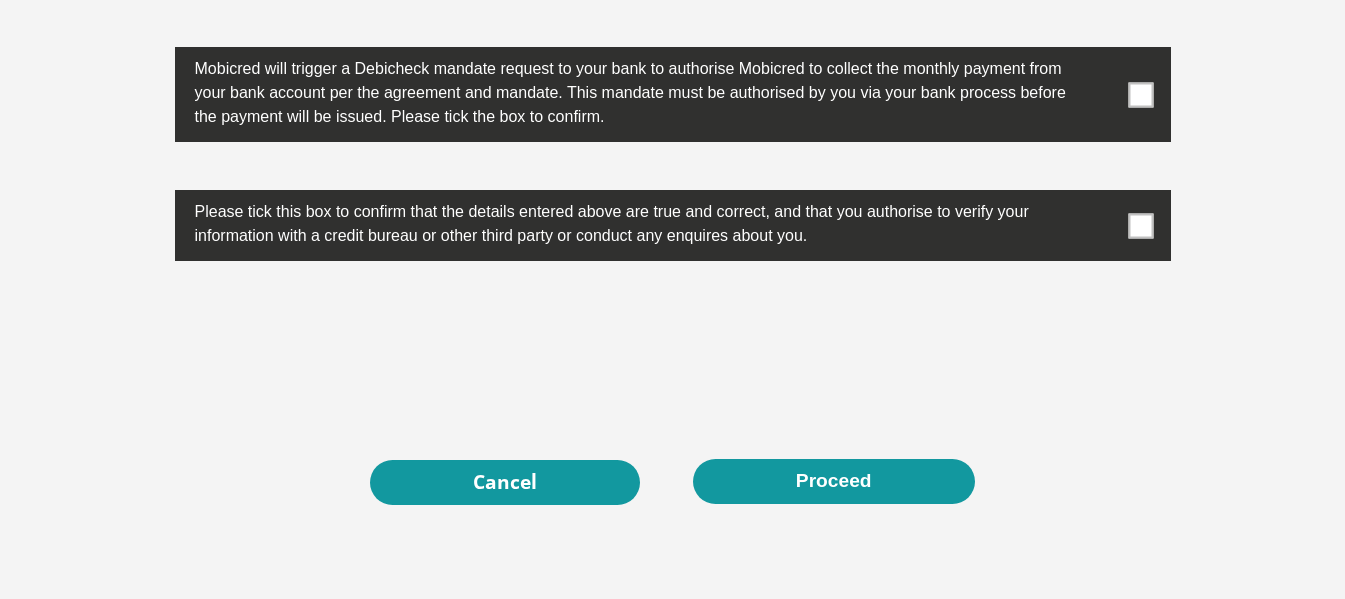 click at bounding box center [1140, 225] 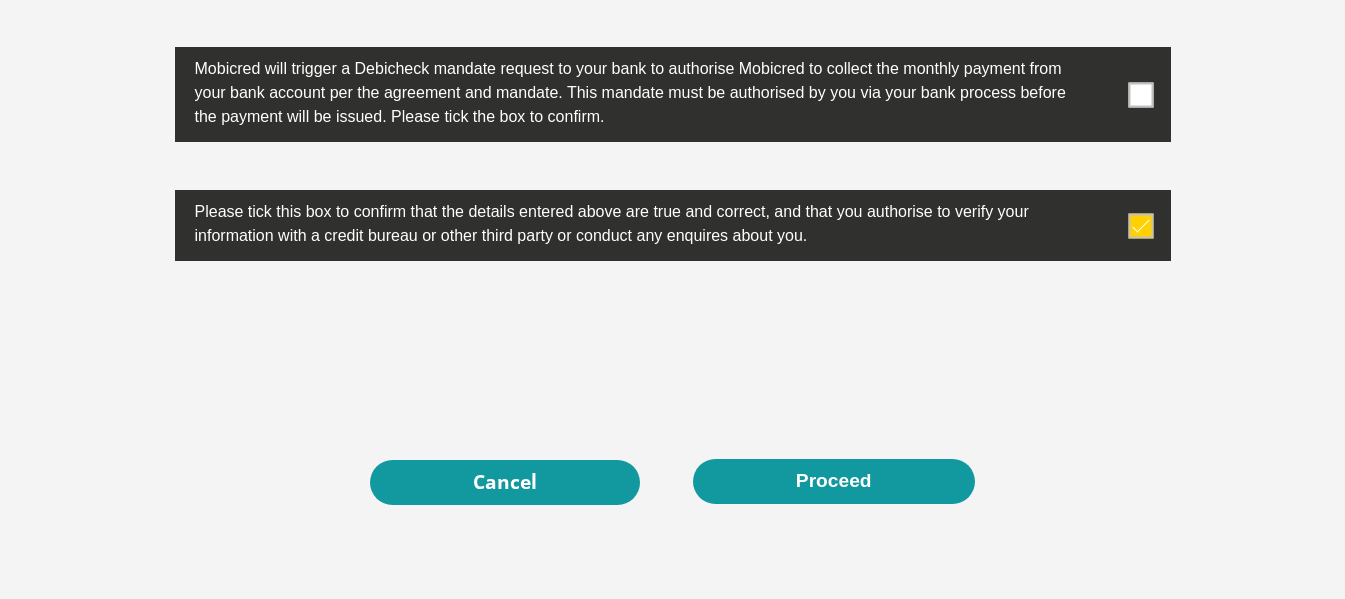 click at bounding box center [1140, 94] 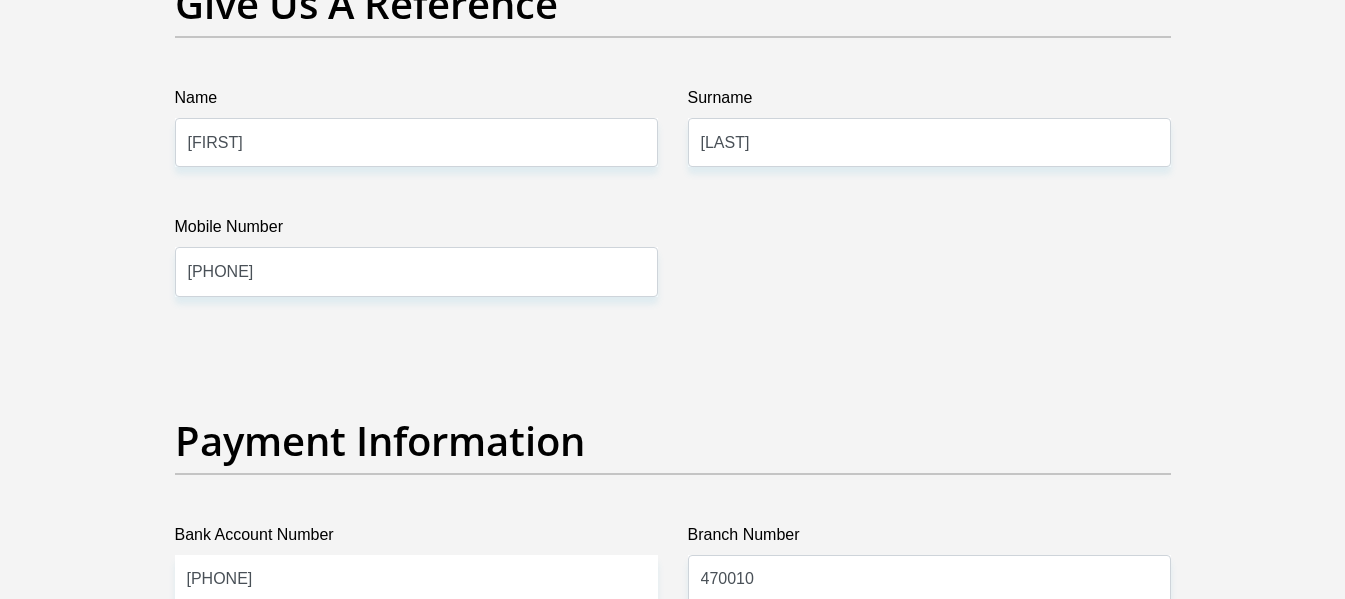 scroll, scrollTop: 4134, scrollLeft: 0, axis: vertical 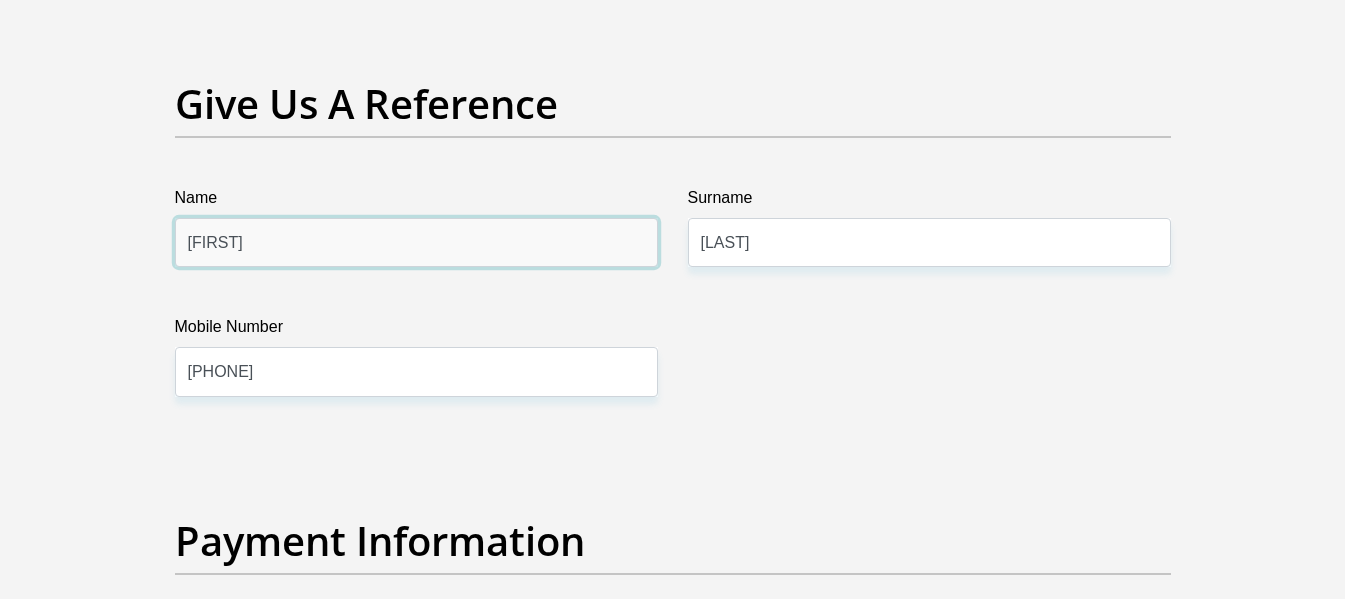 drag, startPoint x: 388, startPoint y: 238, endPoint x: 128, endPoint y: 241, distance: 260.0173 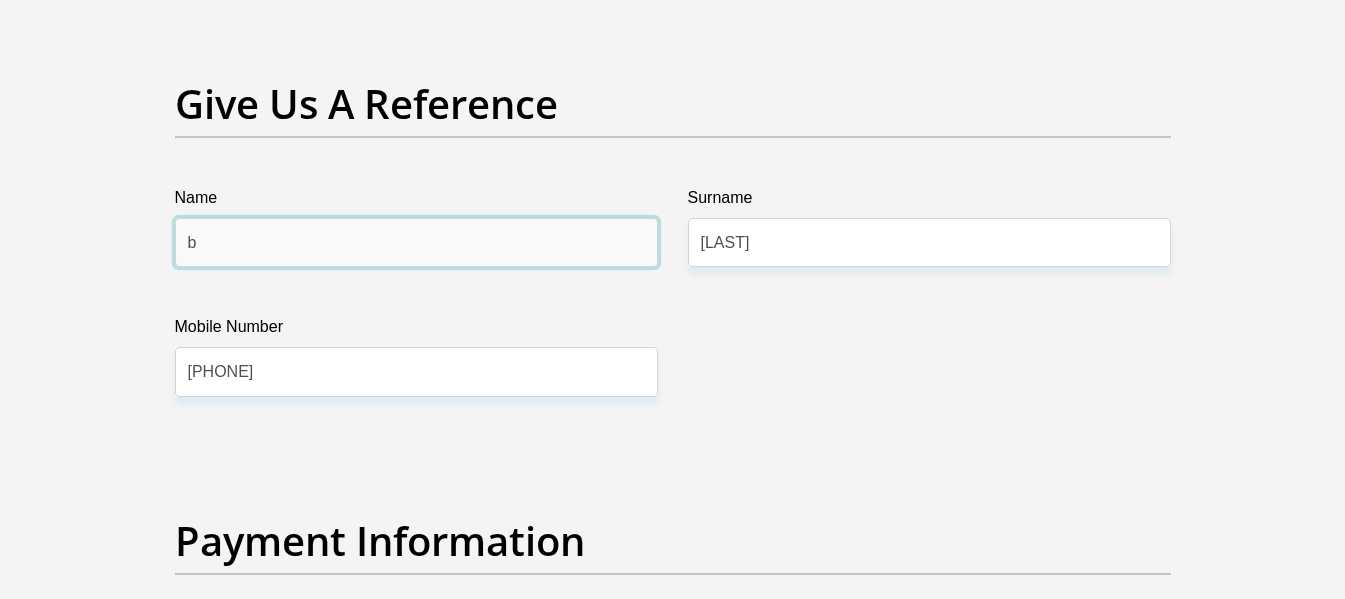 type on "Brandon" 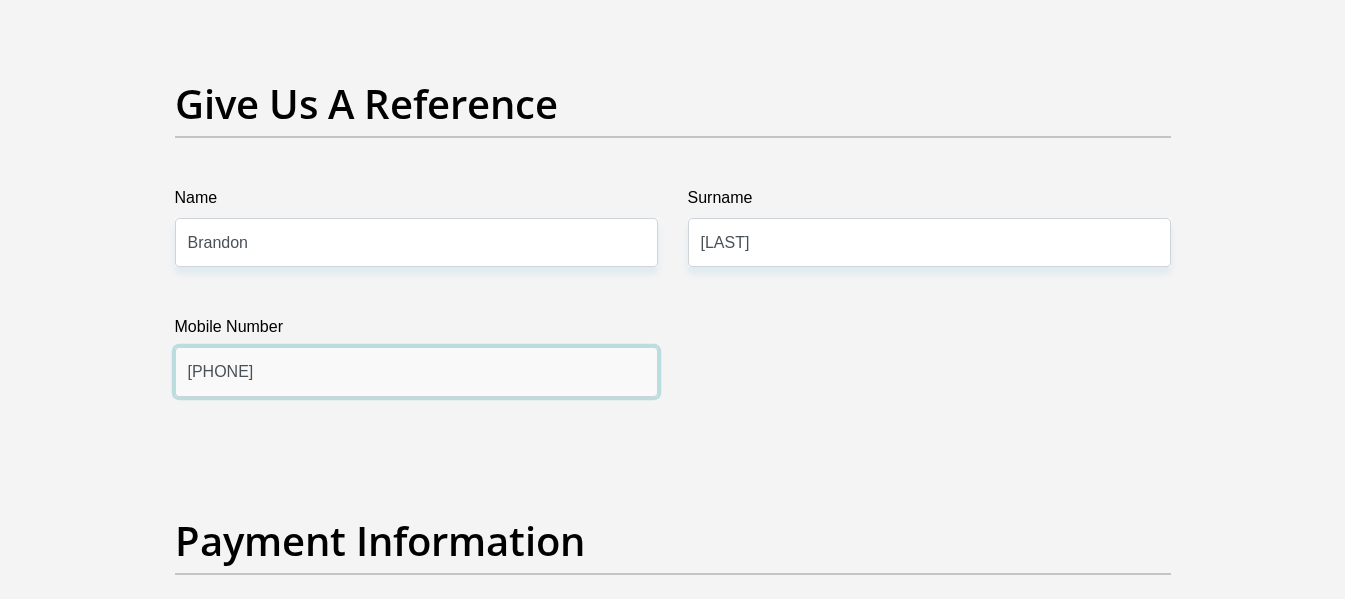 click on "0764887357" at bounding box center (416, 371) 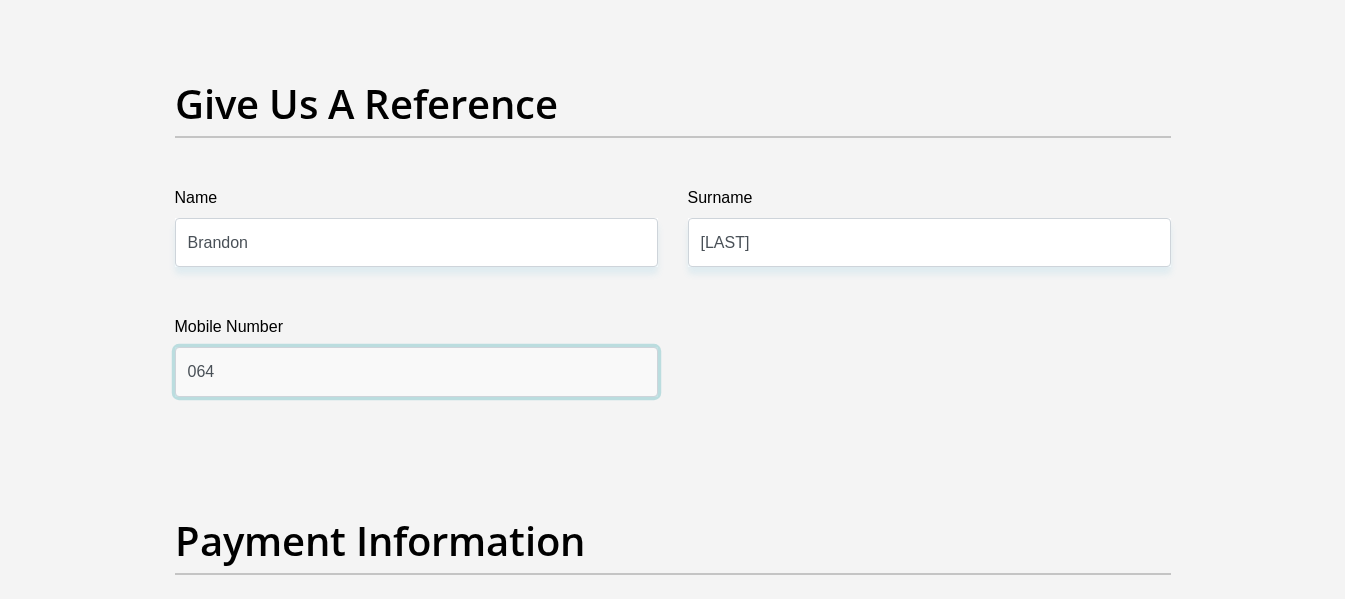 type on "0645289368" 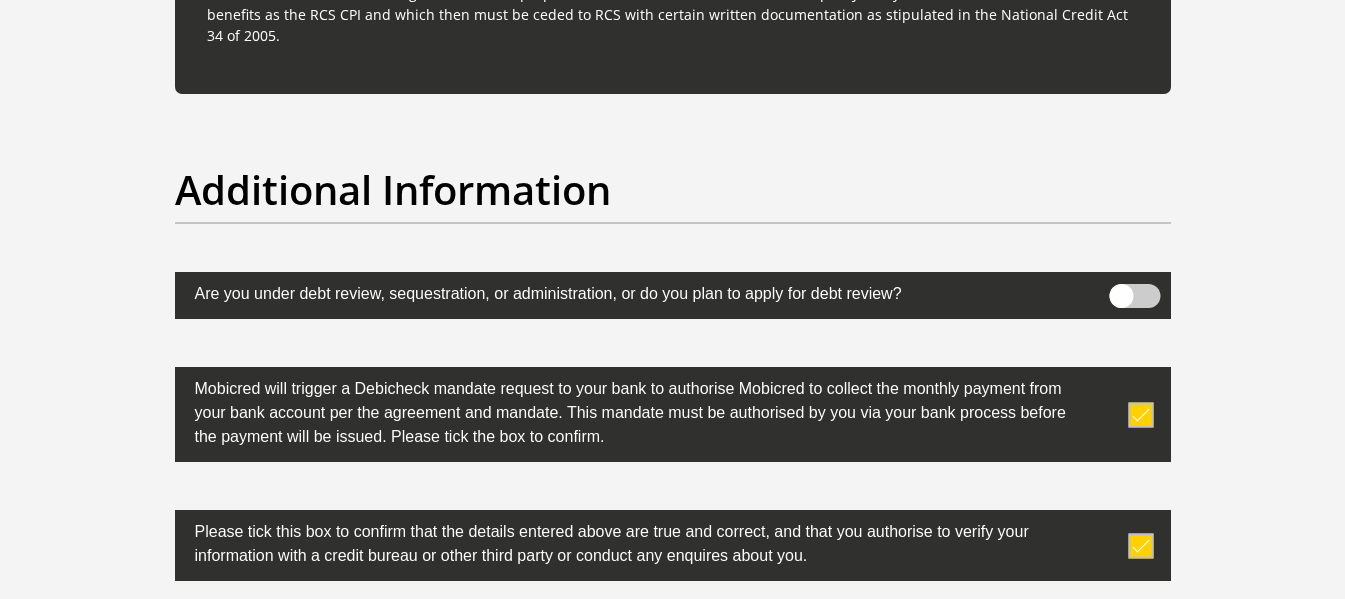 scroll, scrollTop: 6514, scrollLeft: 0, axis: vertical 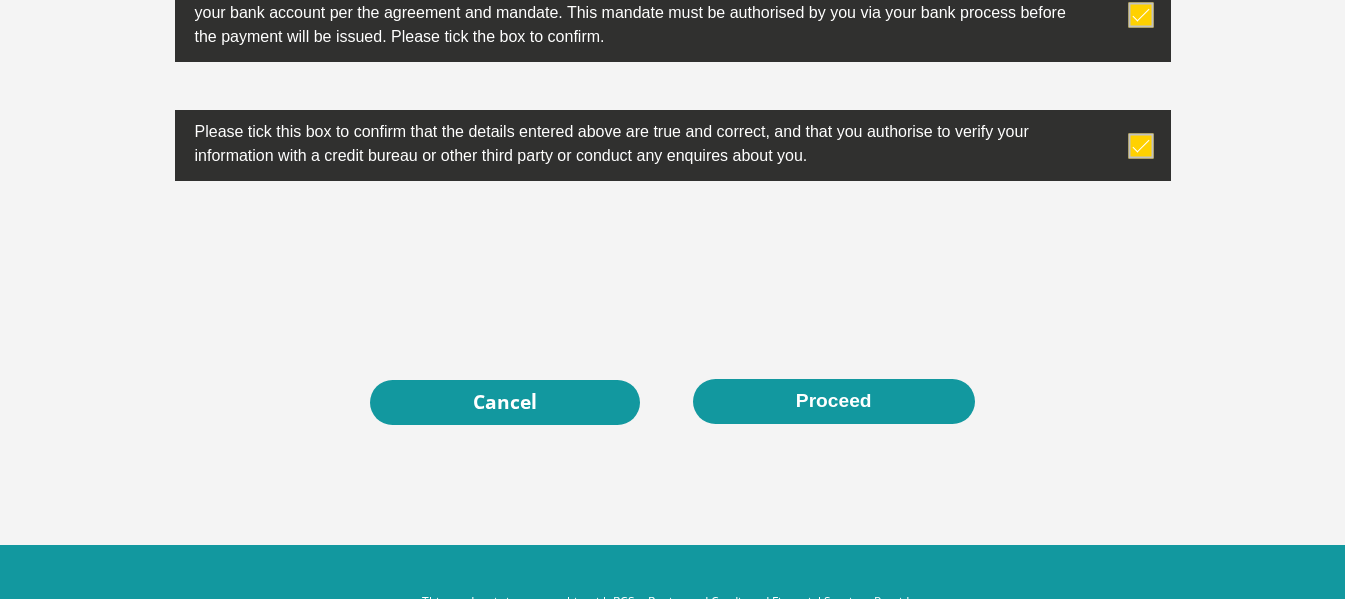 click on "Personal Details
Title
Mr
Ms
Mrs
Dr
Other
First Name
CHARMAINE
Surname
WEIDEMAN
ID Number
8707220118089
Please input valid ID number
Race
Black
Coloured
Indian
White
Other
Contact Number
0764887357
Please input valid contact number" at bounding box center [672, -2941] 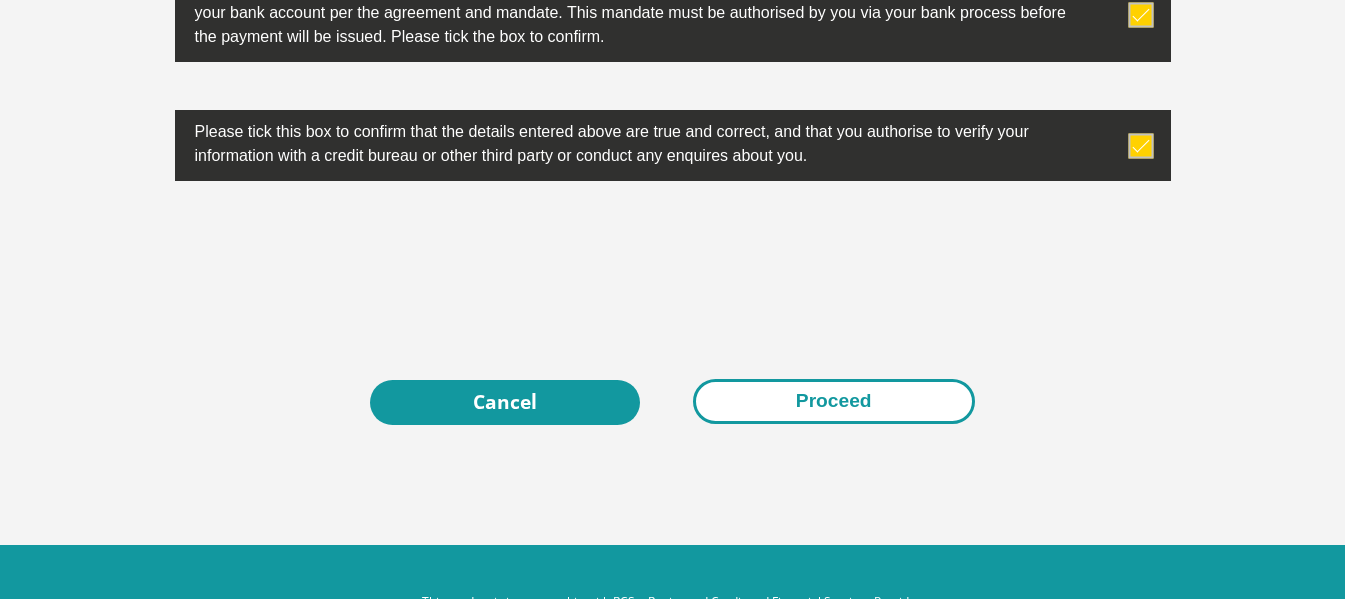 click on "Proceed" at bounding box center [834, 401] 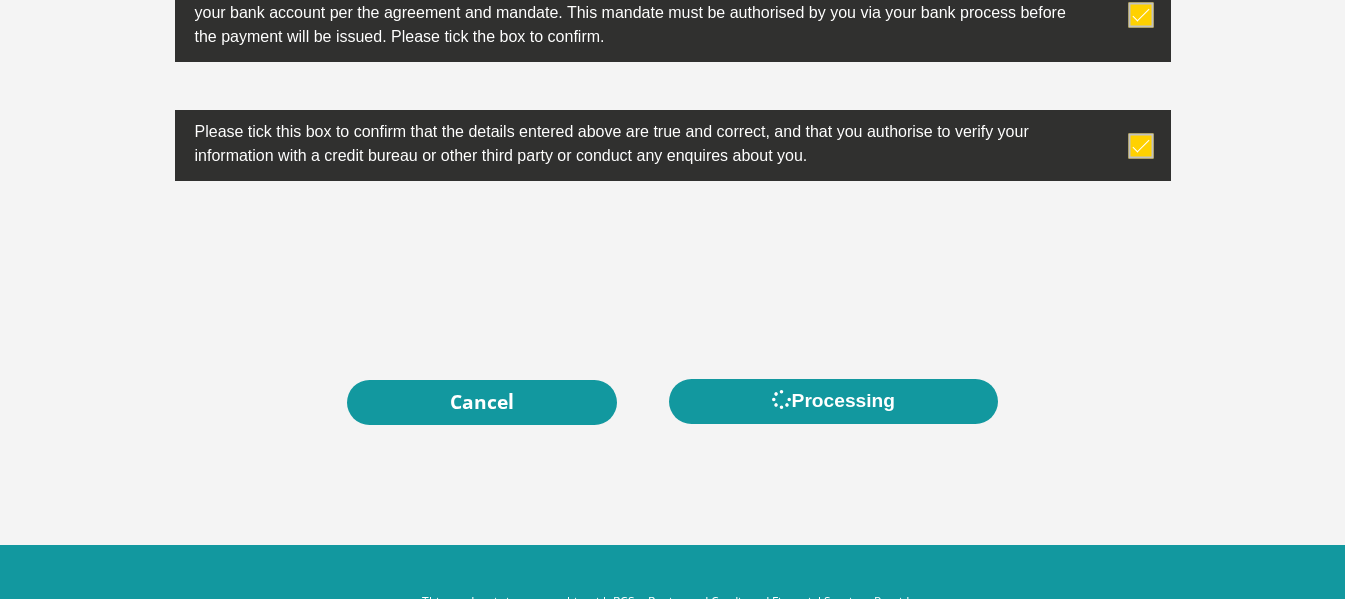 scroll, scrollTop: 0, scrollLeft: 0, axis: both 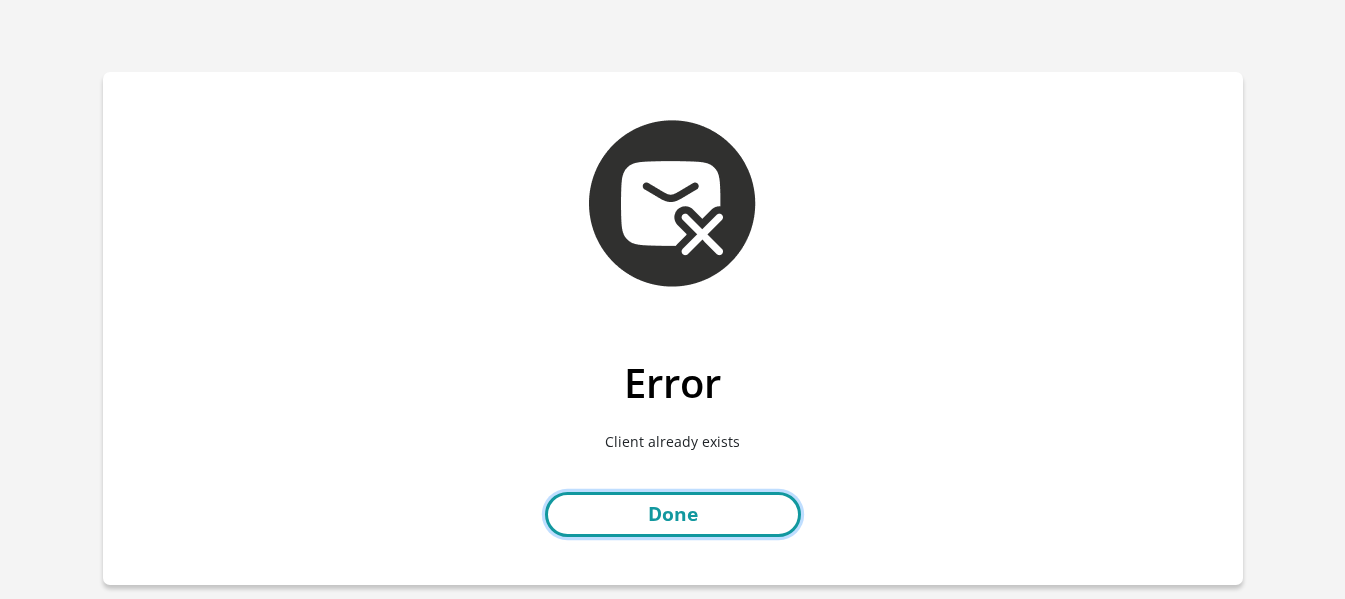 click on "Done" at bounding box center [673, 514] 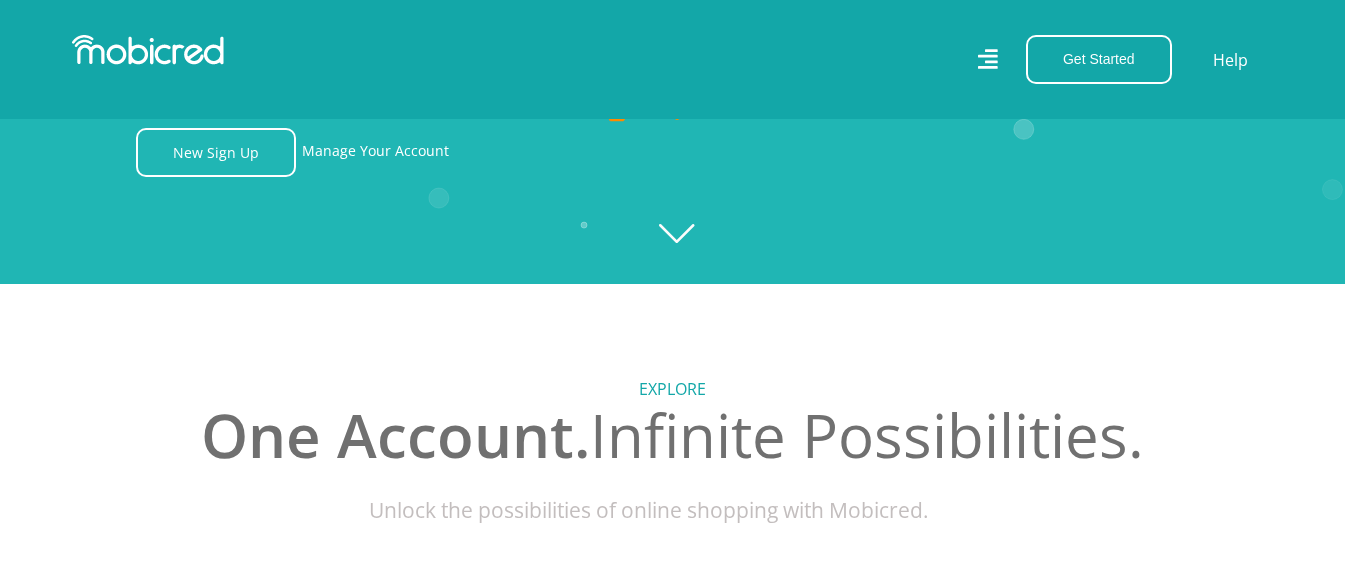 scroll, scrollTop: 400, scrollLeft: 0, axis: vertical 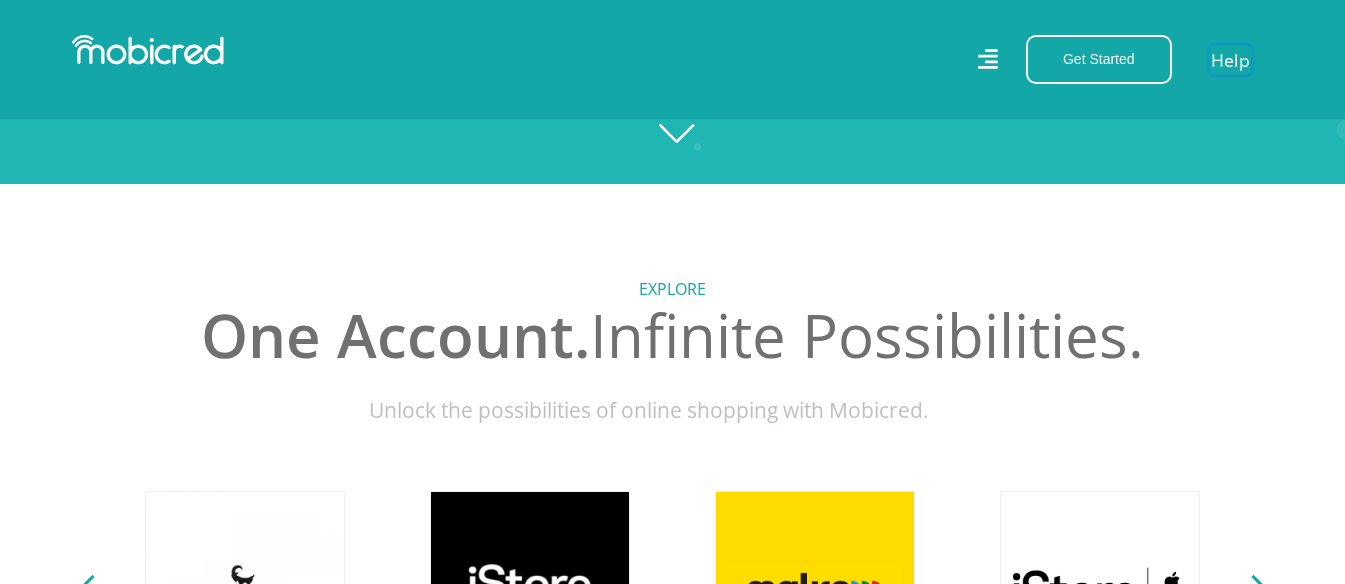 click on "Help" at bounding box center [1230, 59] 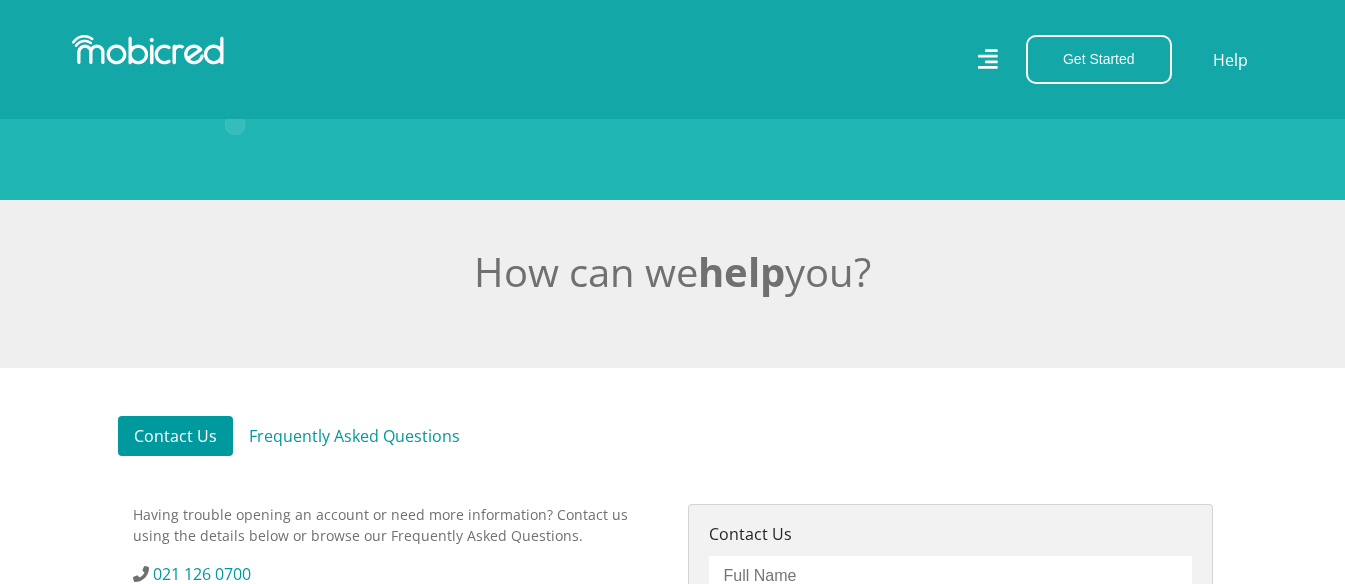 scroll, scrollTop: 500, scrollLeft: 0, axis: vertical 